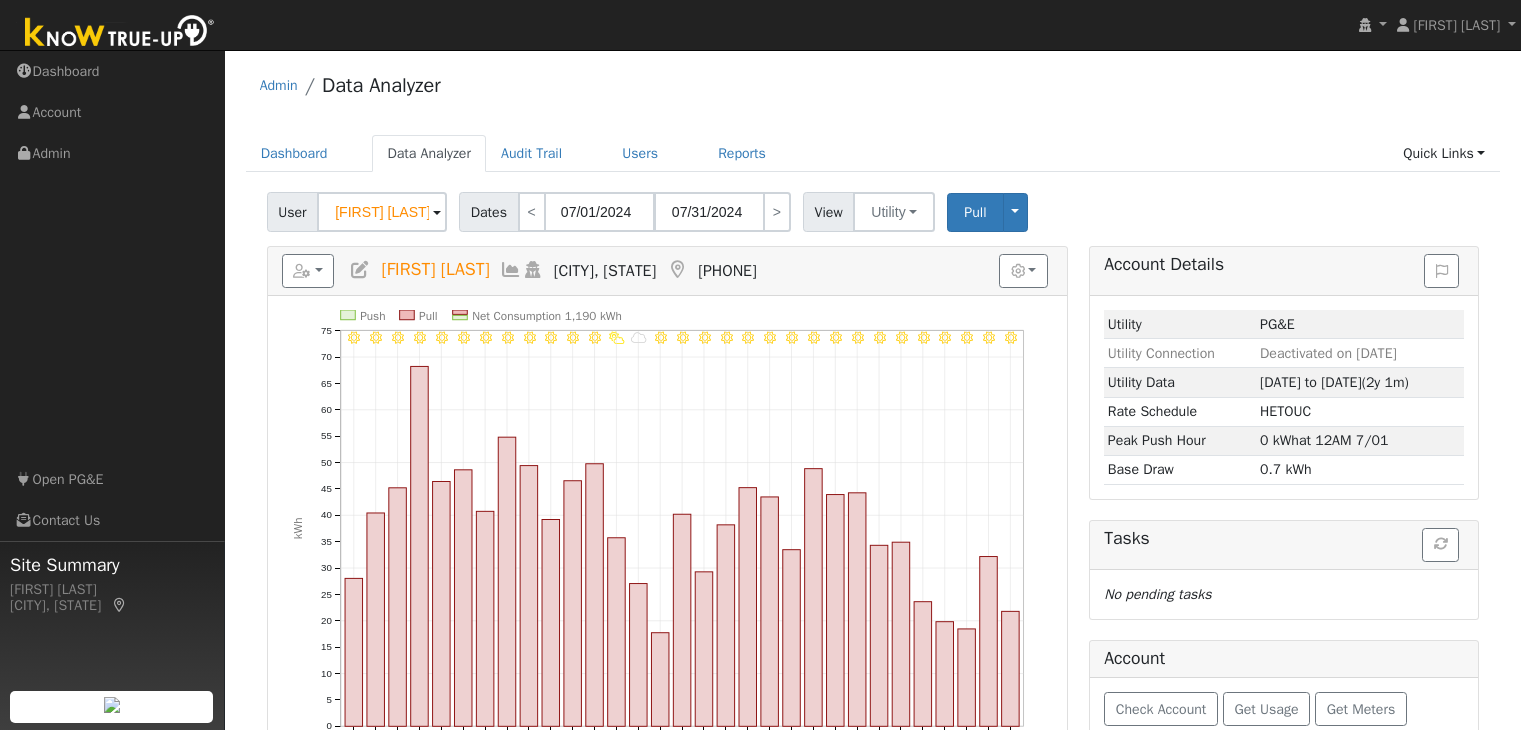 scroll, scrollTop: 0, scrollLeft: 0, axis: both 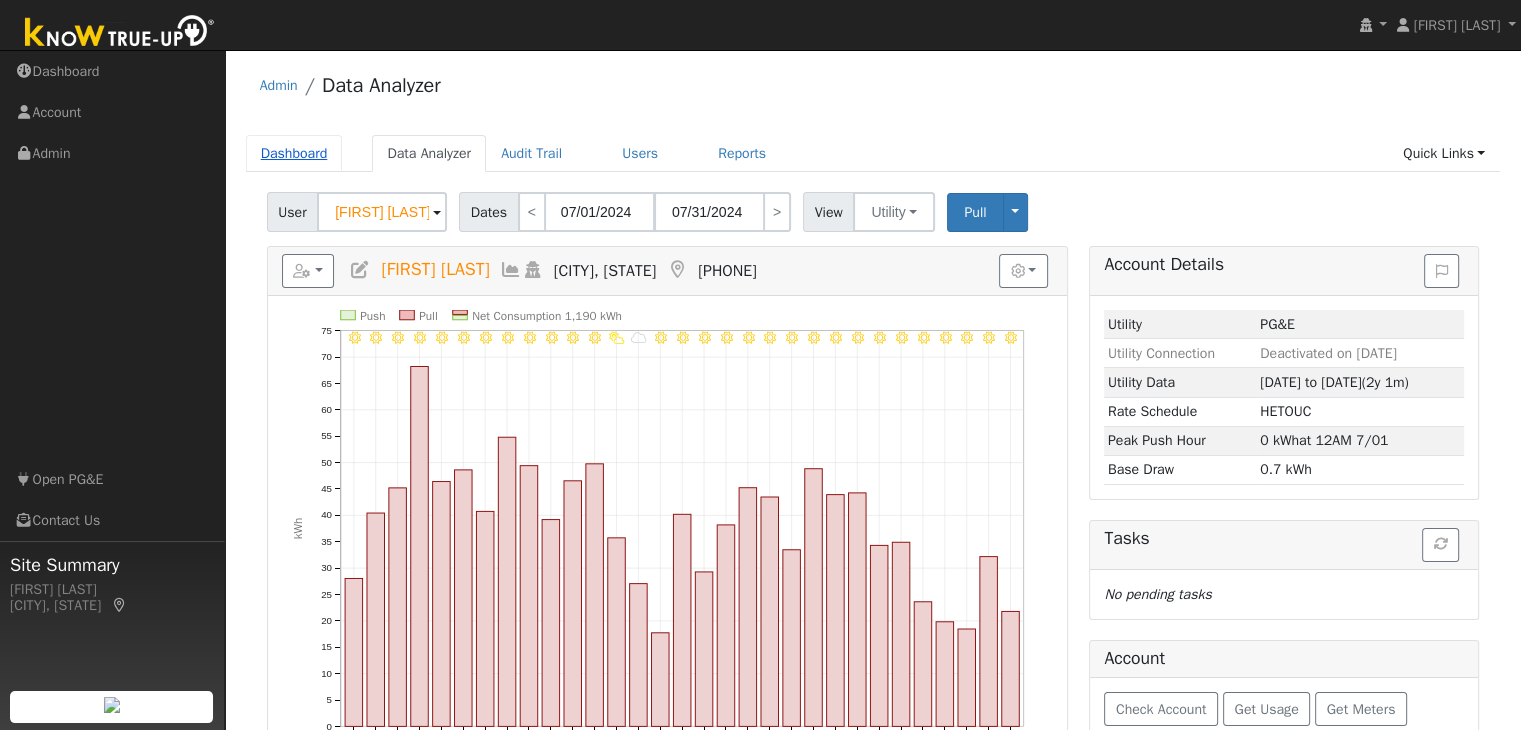 click on "Dashboard" at bounding box center [294, 153] 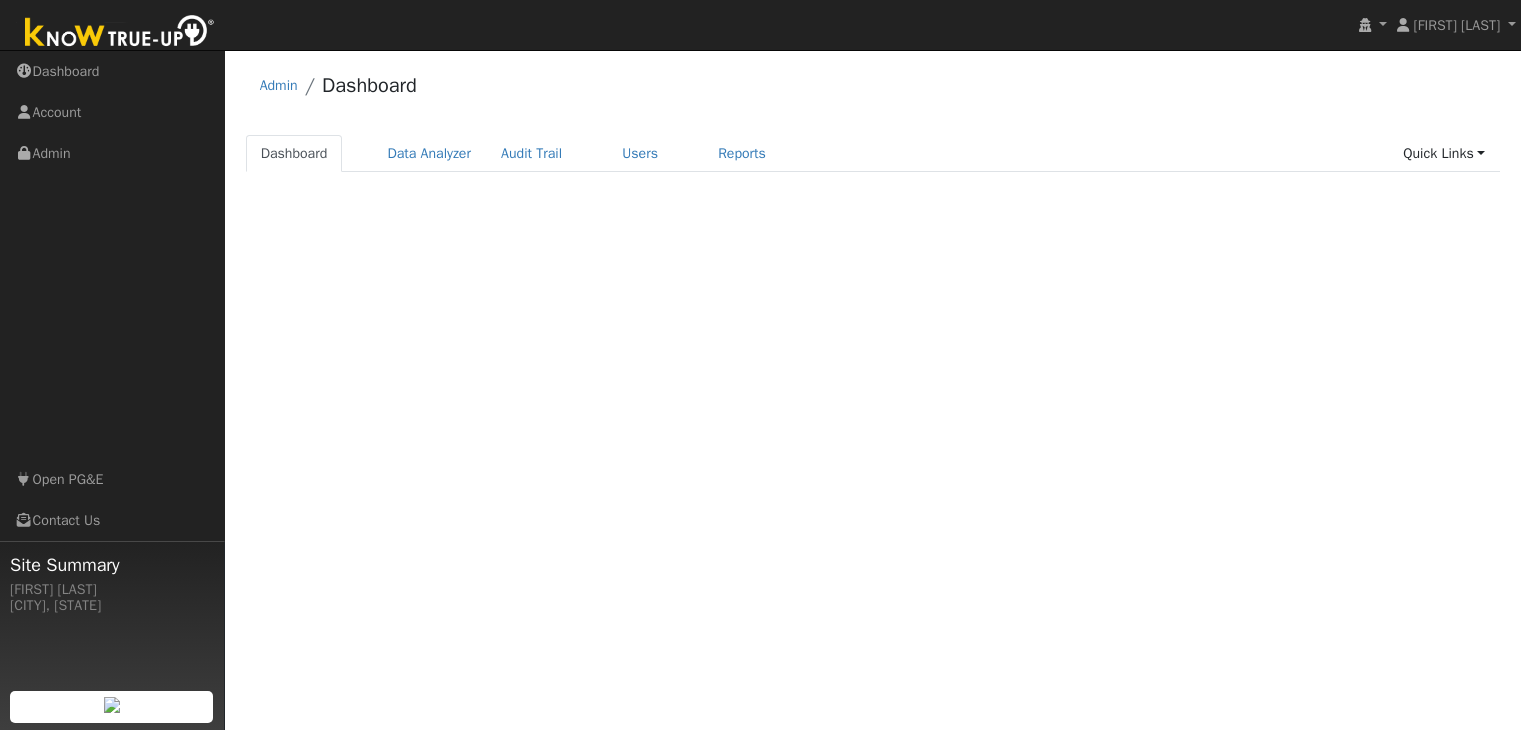 scroll, scrollTop: 0, scrollLeft: 0, axis: both 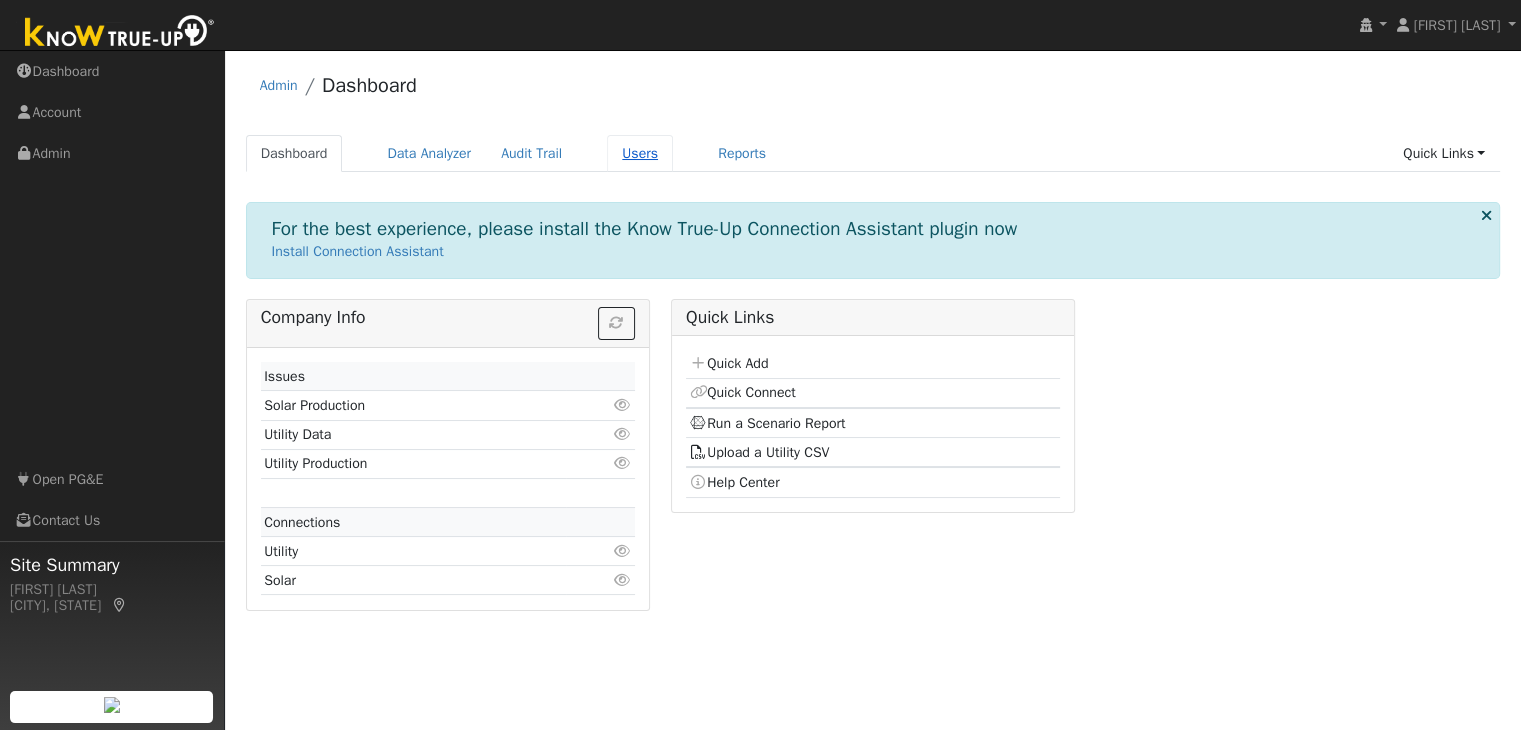 click on "Users" at bounding box center (640, 153) 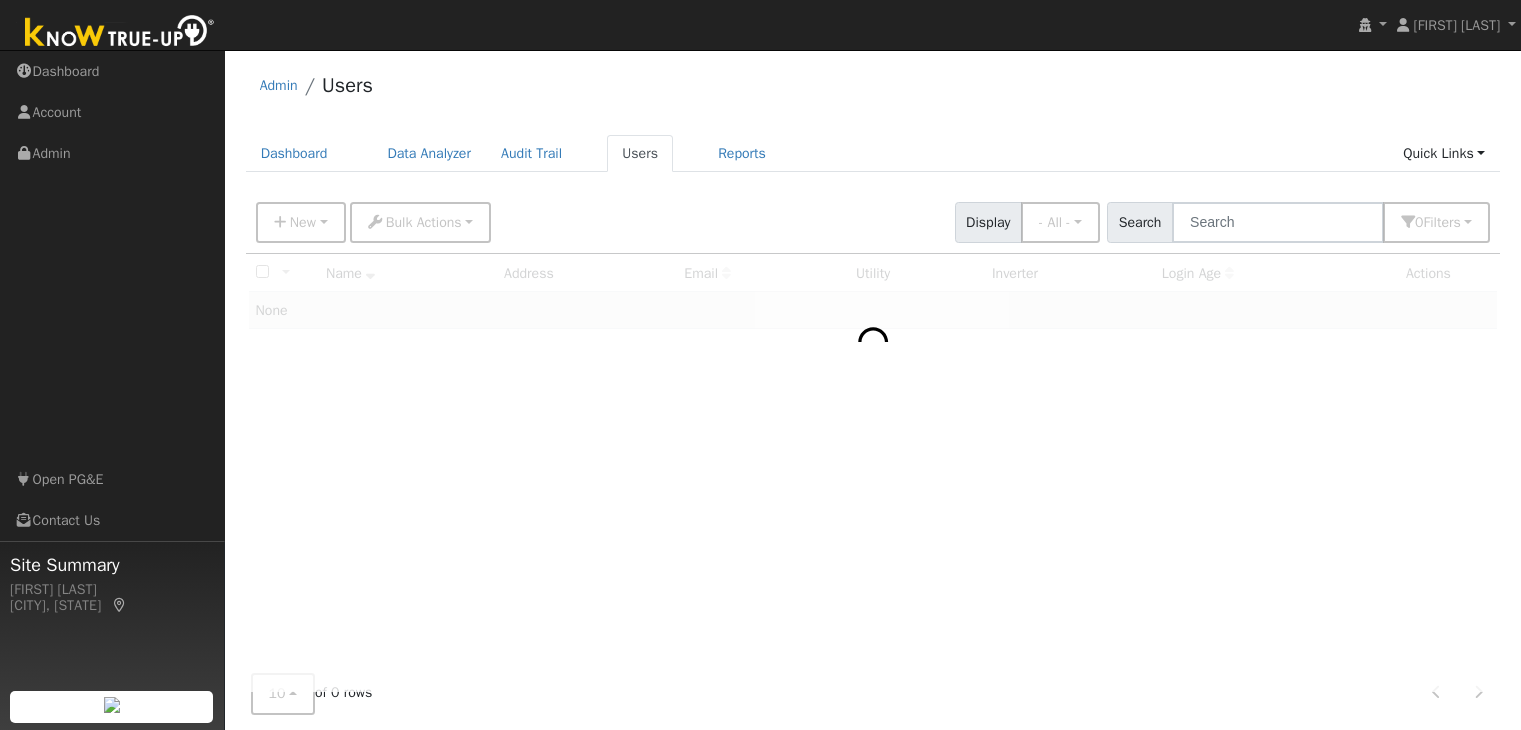 scroll, scrollTop: 0, scrollLeft: 0, axis: both 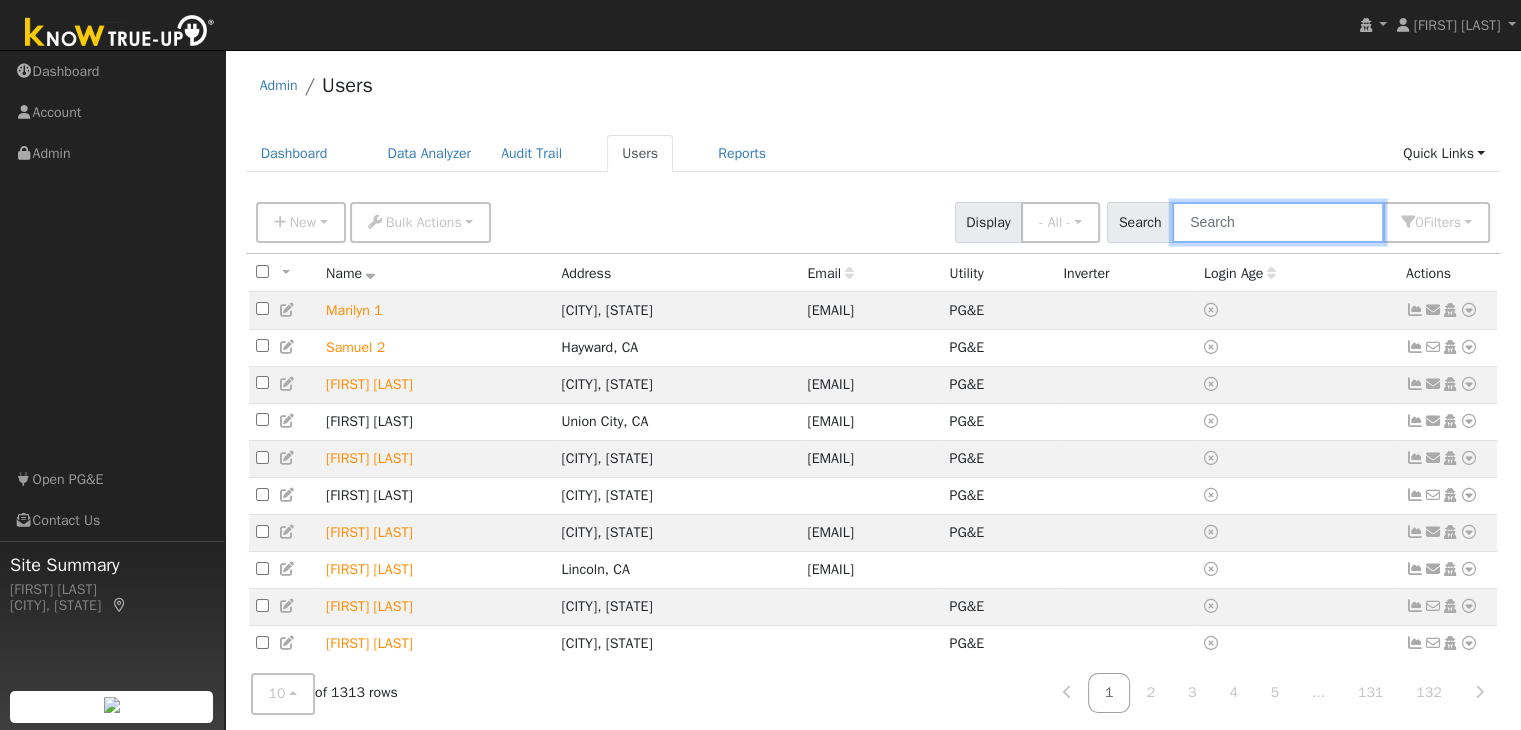 click at bounding box center (1278, 222) 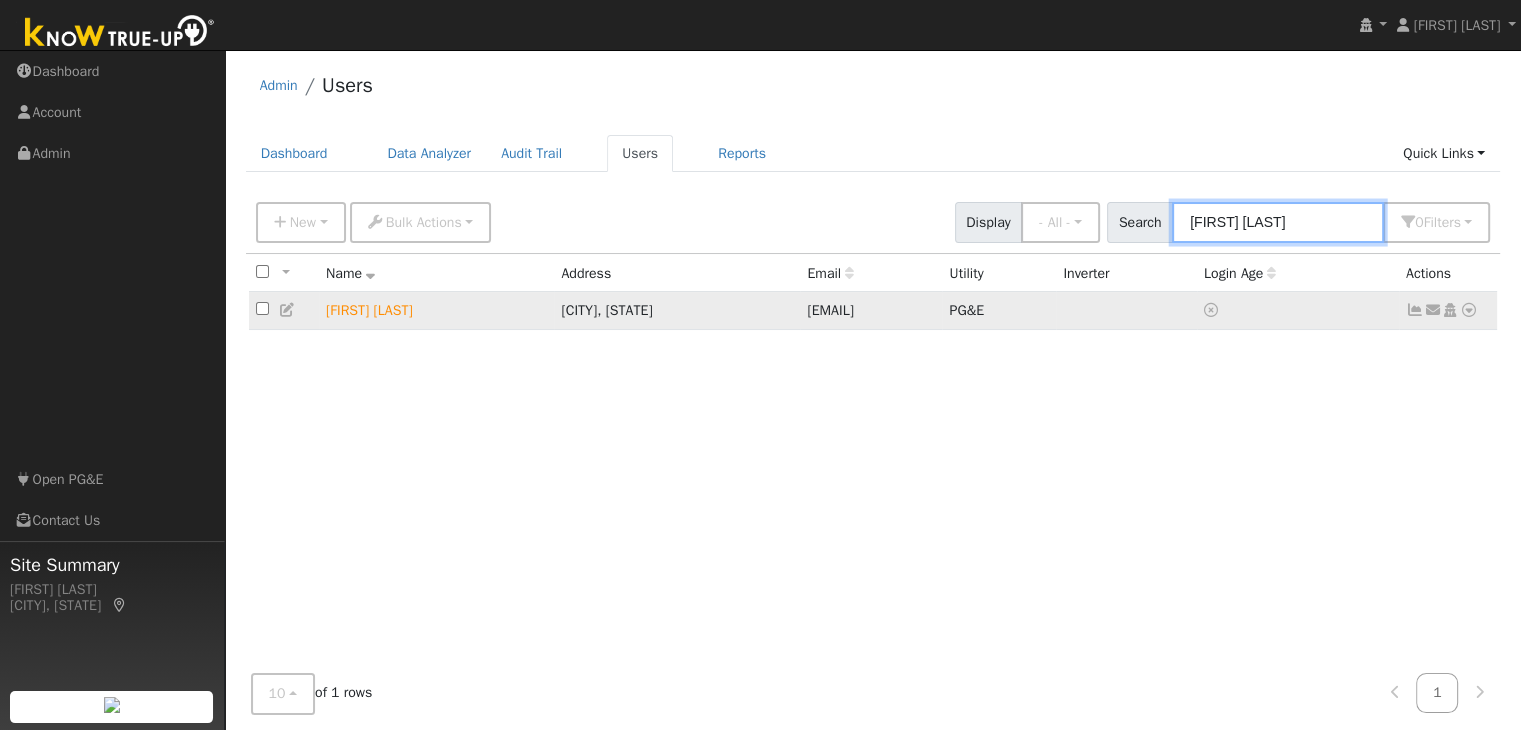 type on "[FIRST] [LAST]" 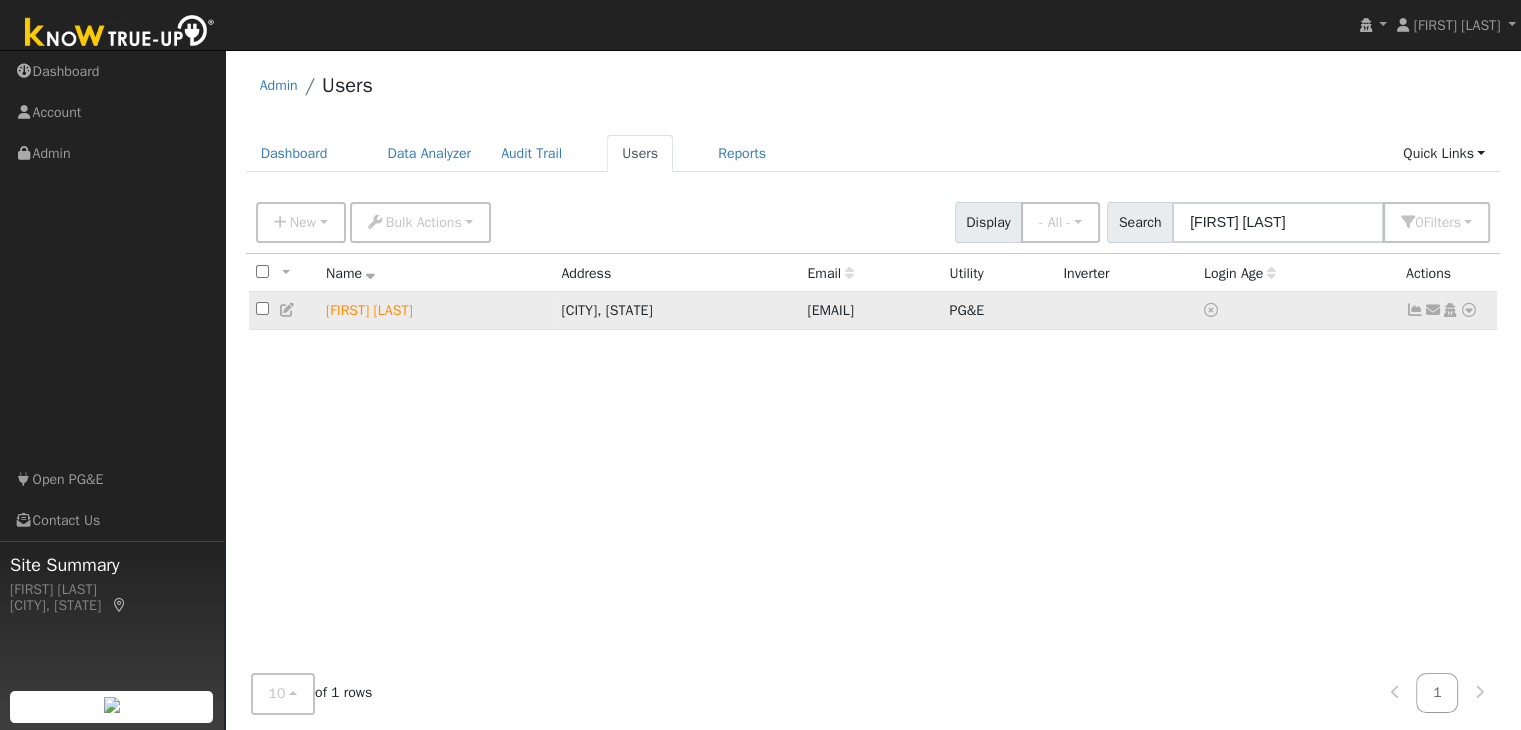 click at bounding box center (1469, 310) 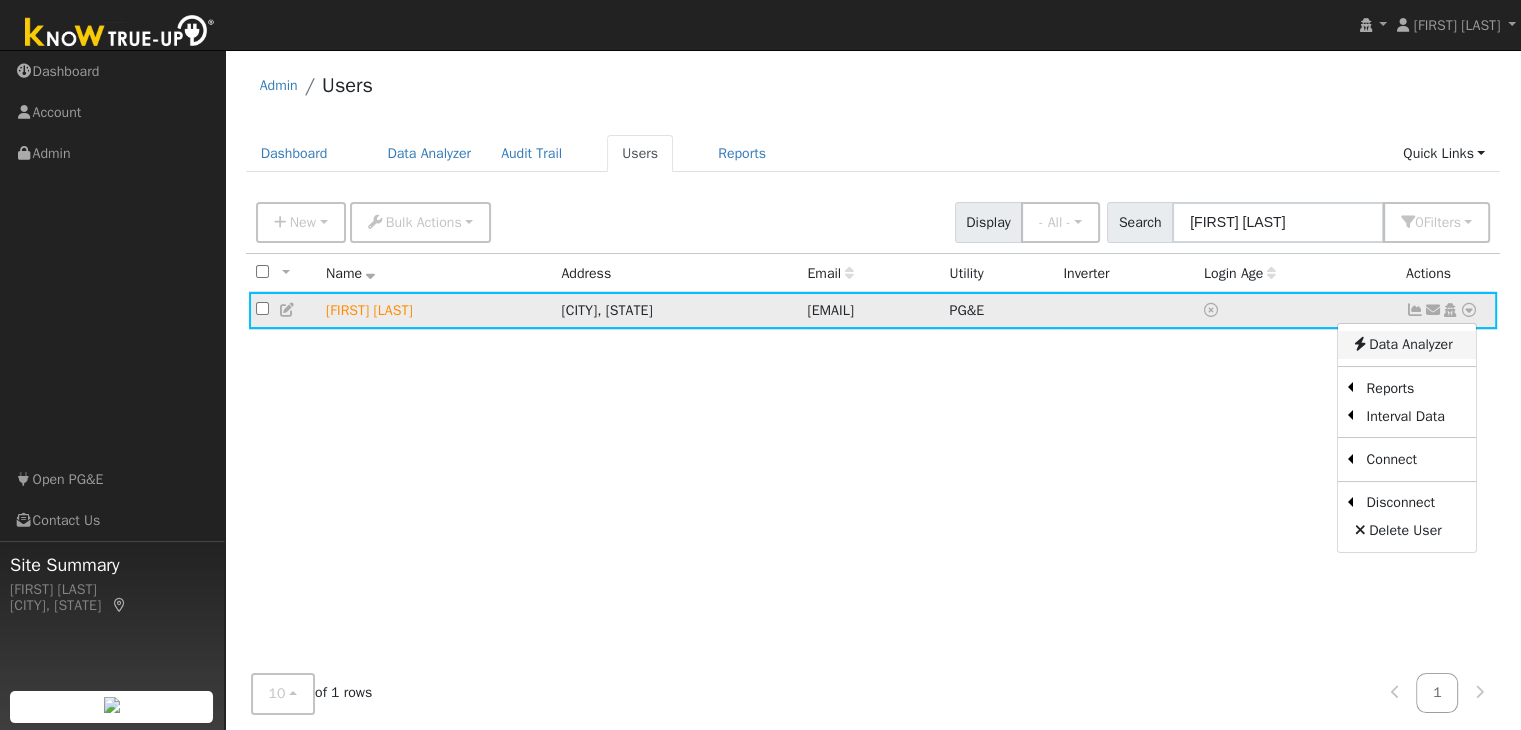 click on "Data Analyzer" at bounding box center (1406, 345) 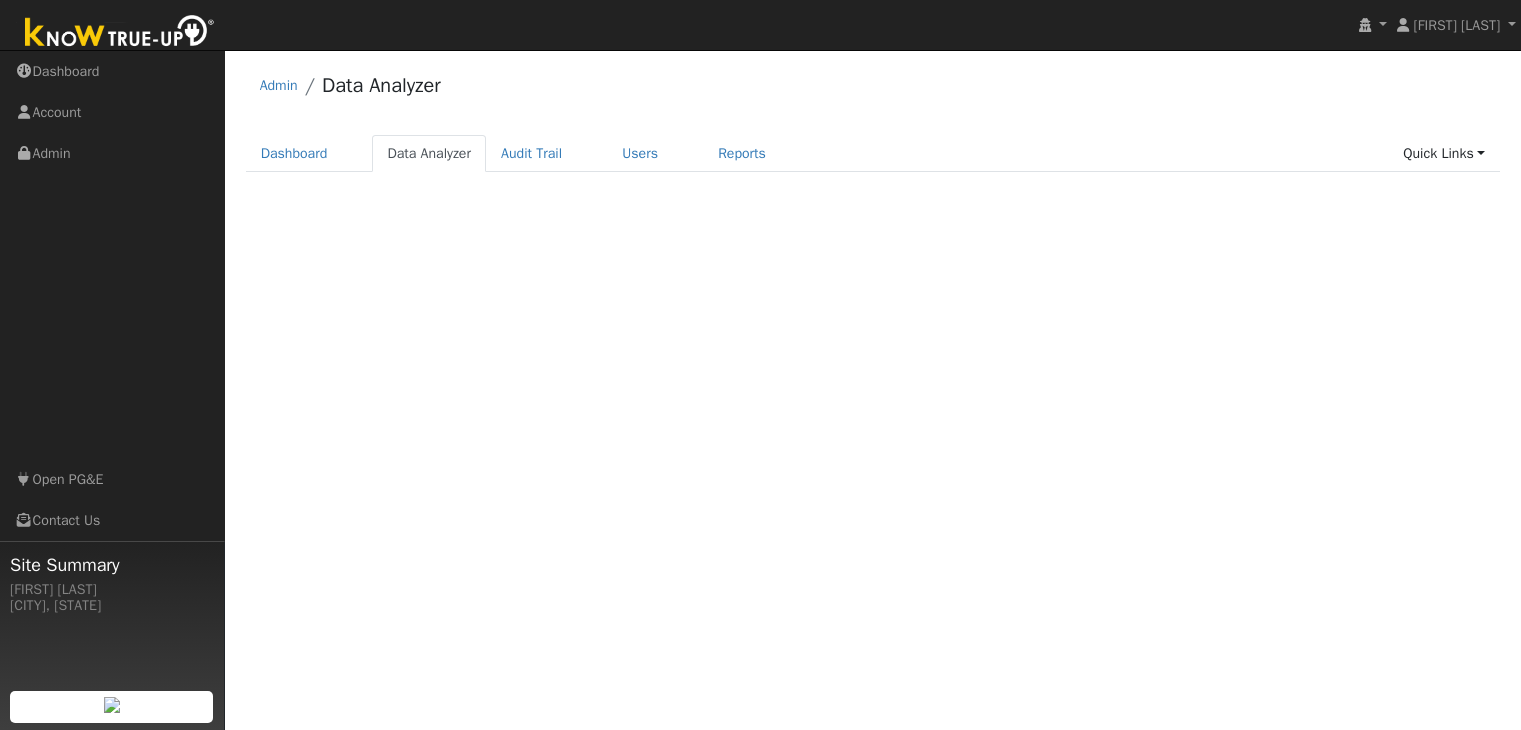 scroll, scrollTop: 0, scrollLeft: 0, axis: both 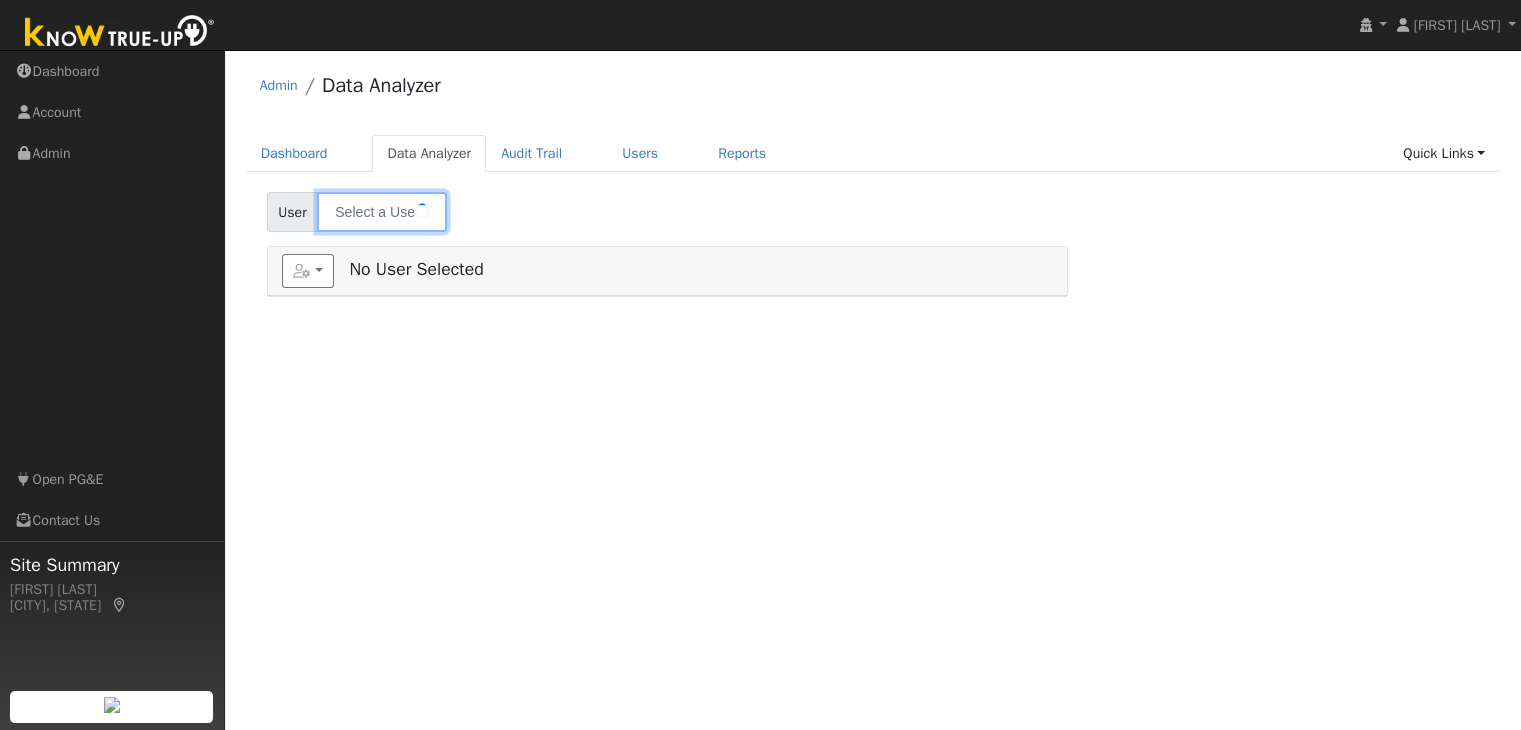type on "Gina Son" 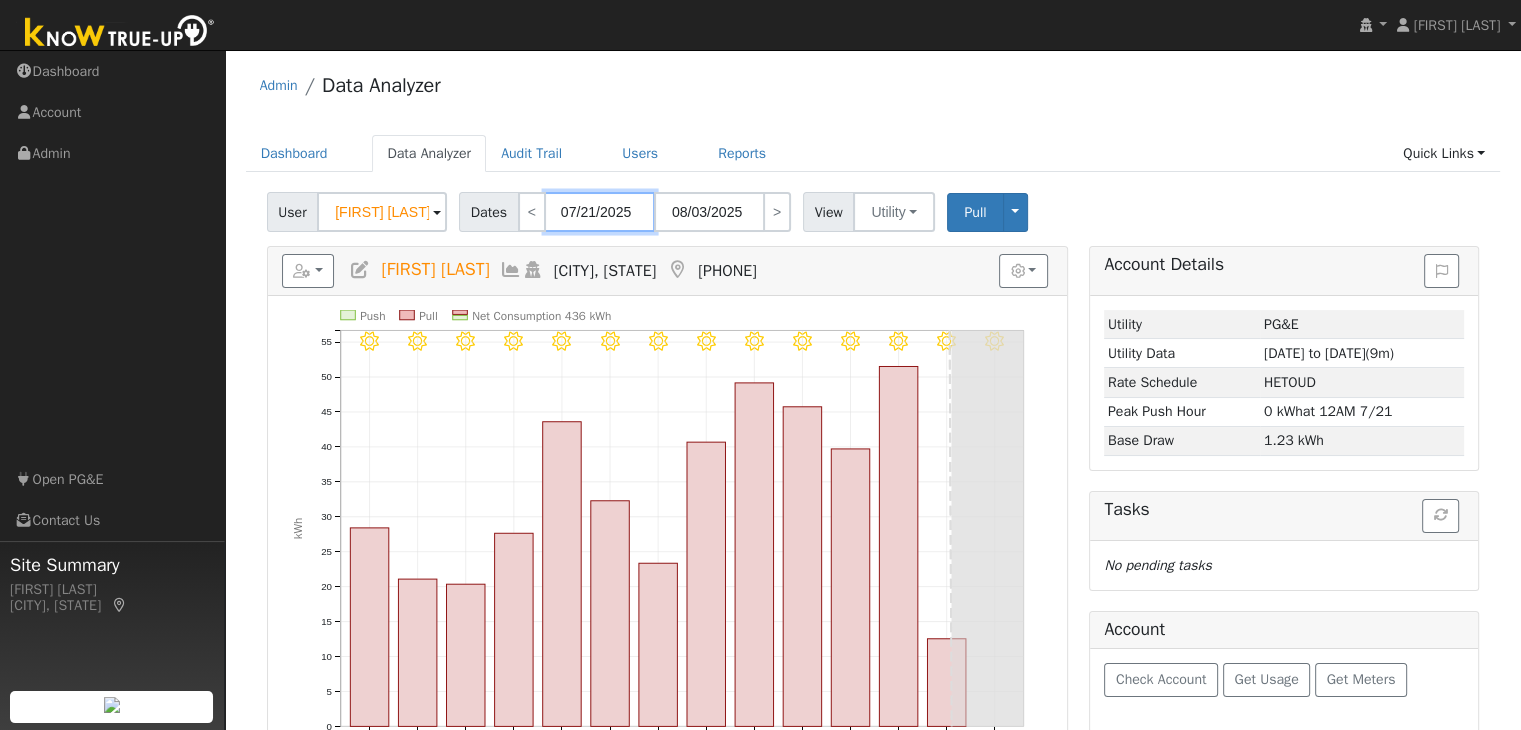 click on "07/21/2025" at bounding box center [600, 212] 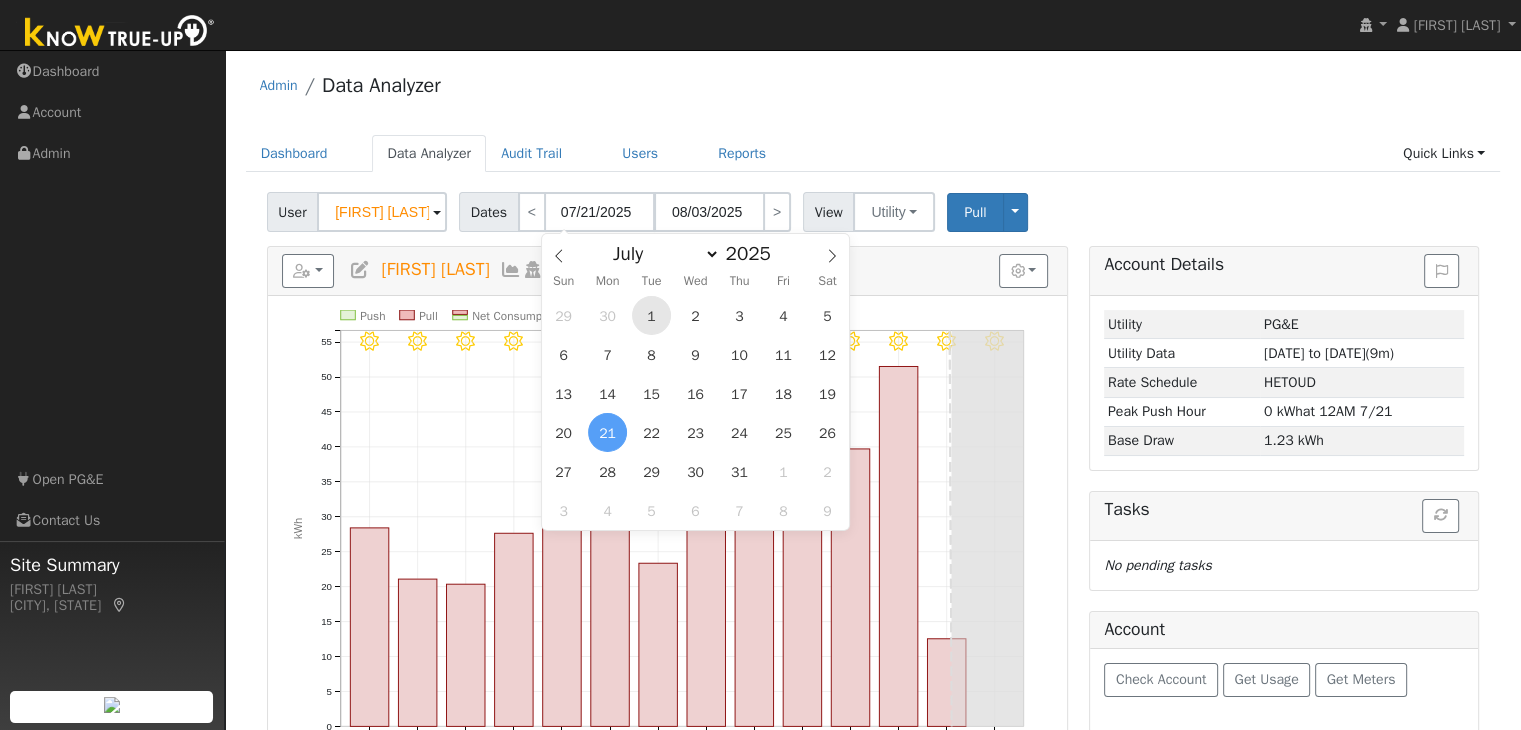 click on "1" at bounding box center [651, 315] 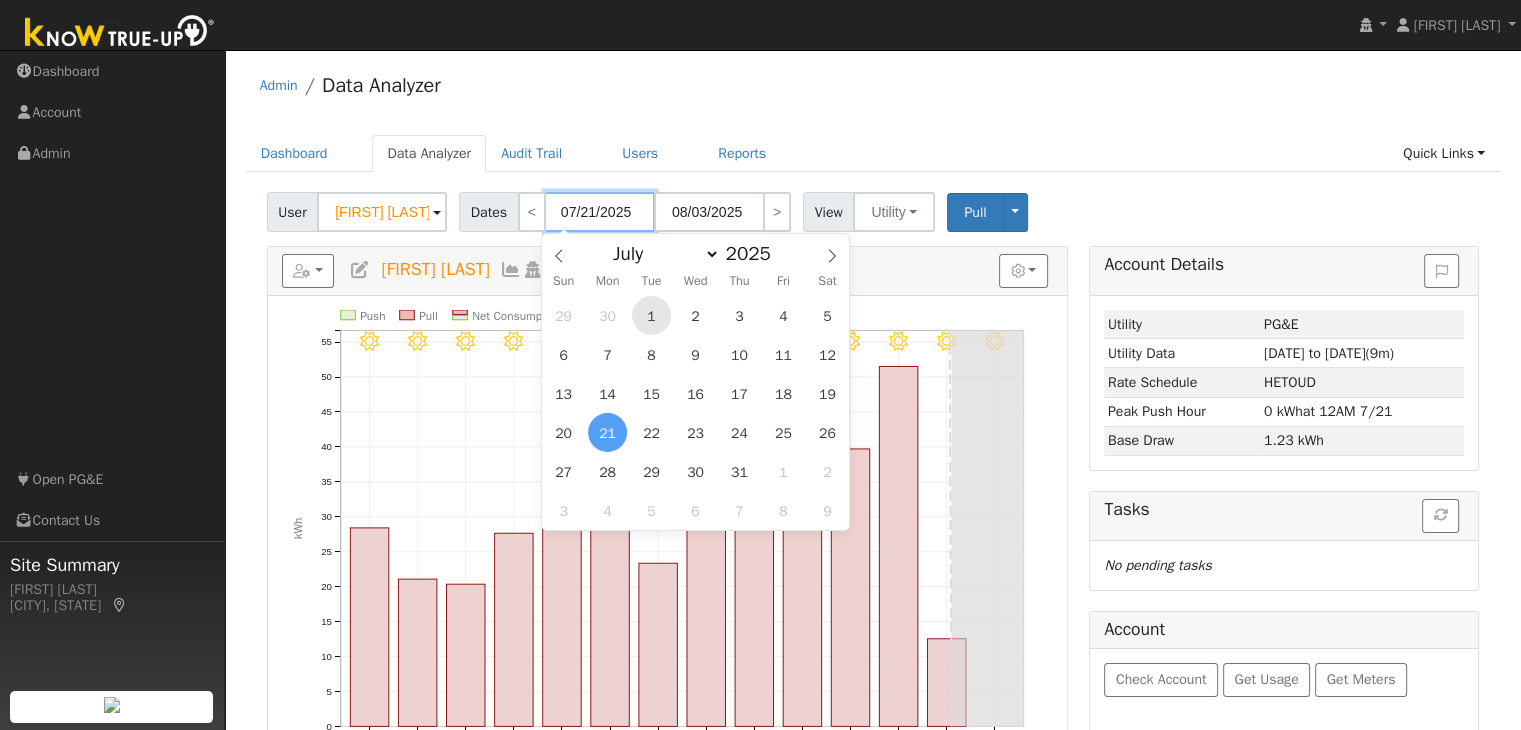 type on "07/01/2025" 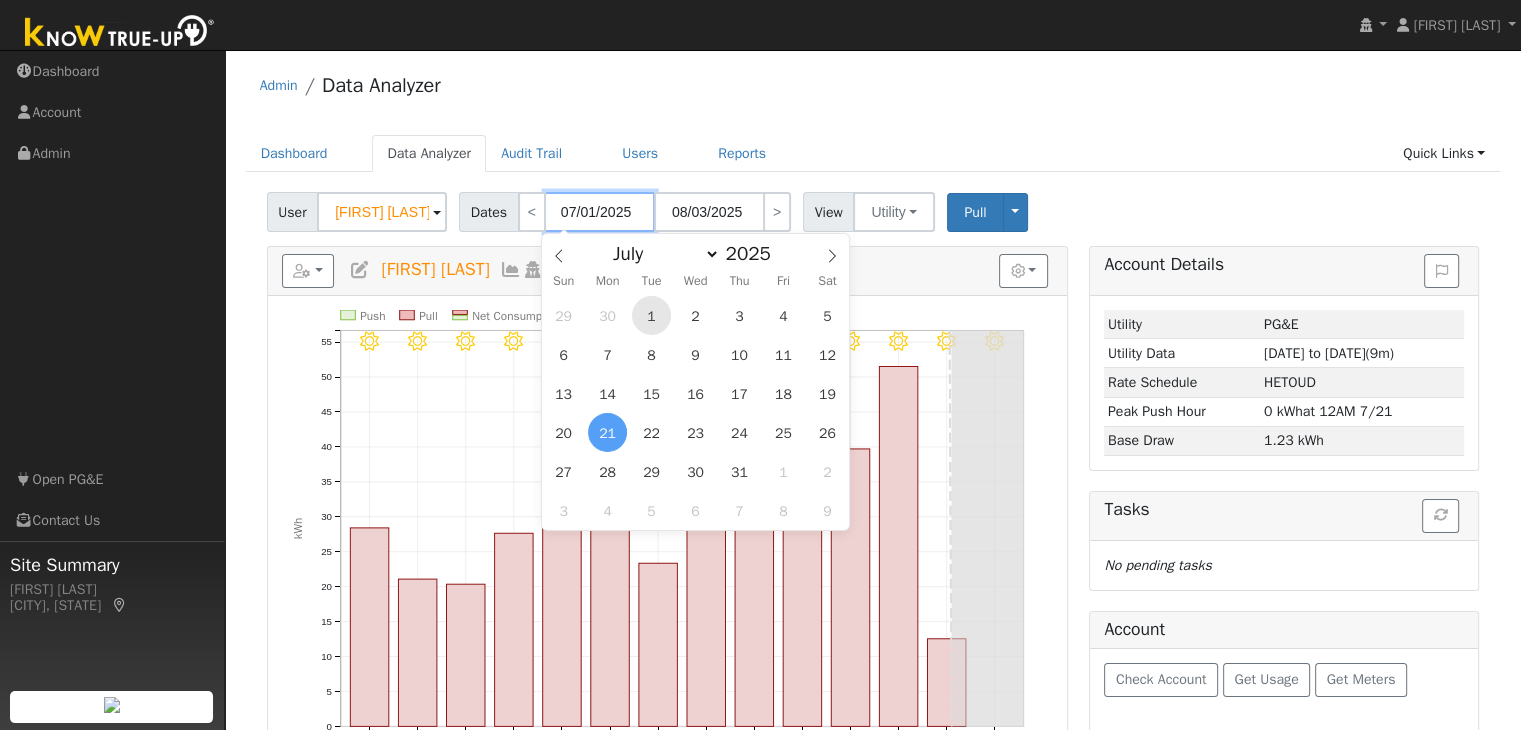 type on "07/31/2025" 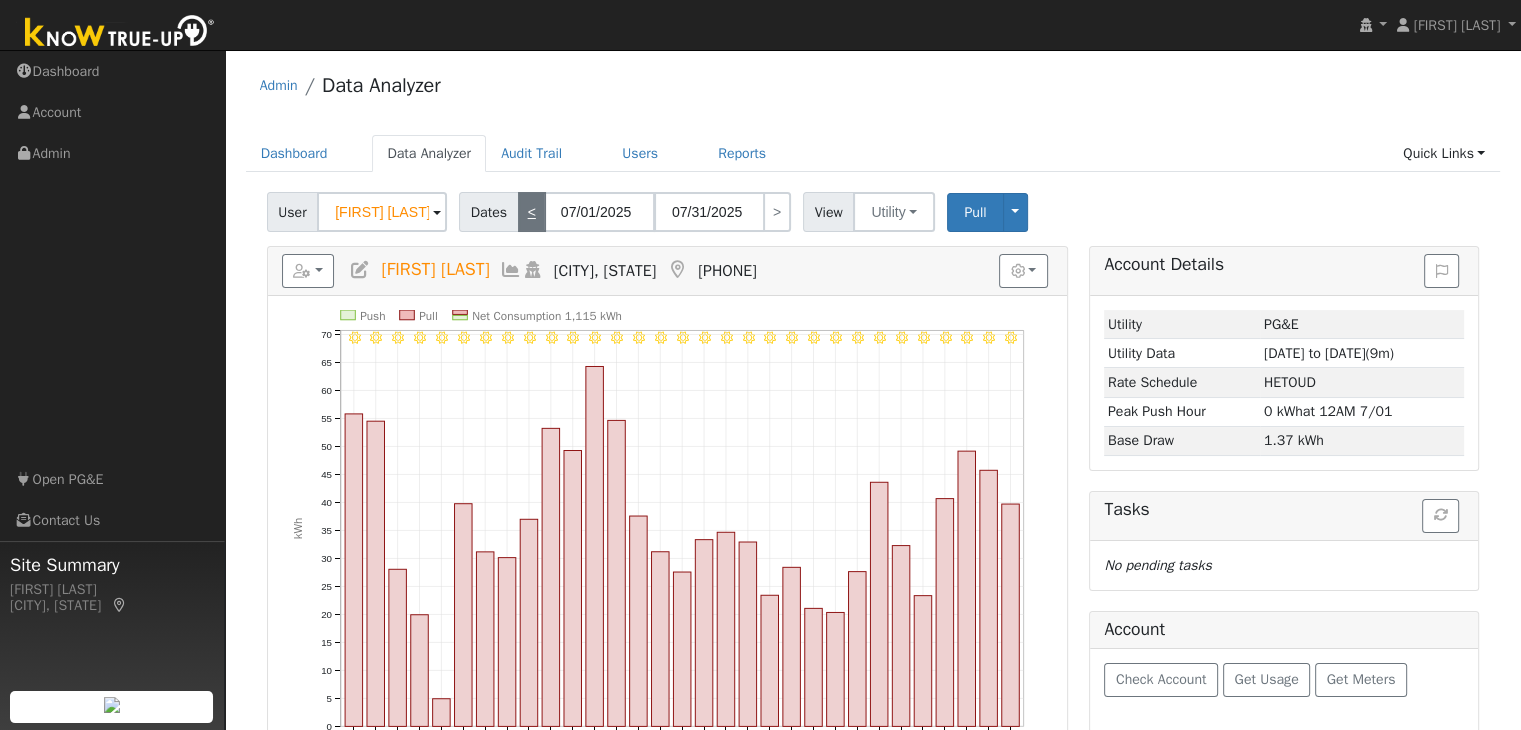 click on "<" at bounding box center [532, 212] 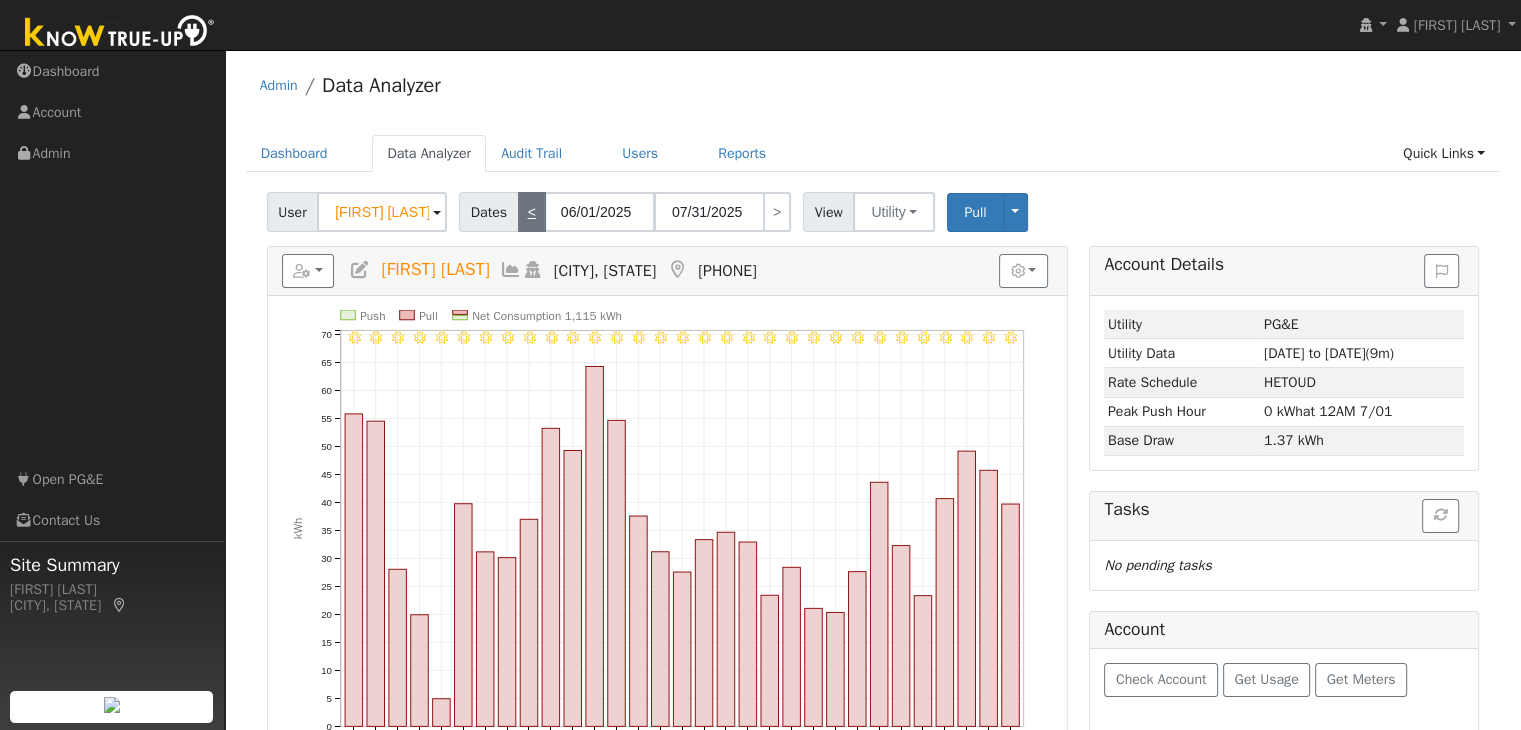 type on "06/30/2025" 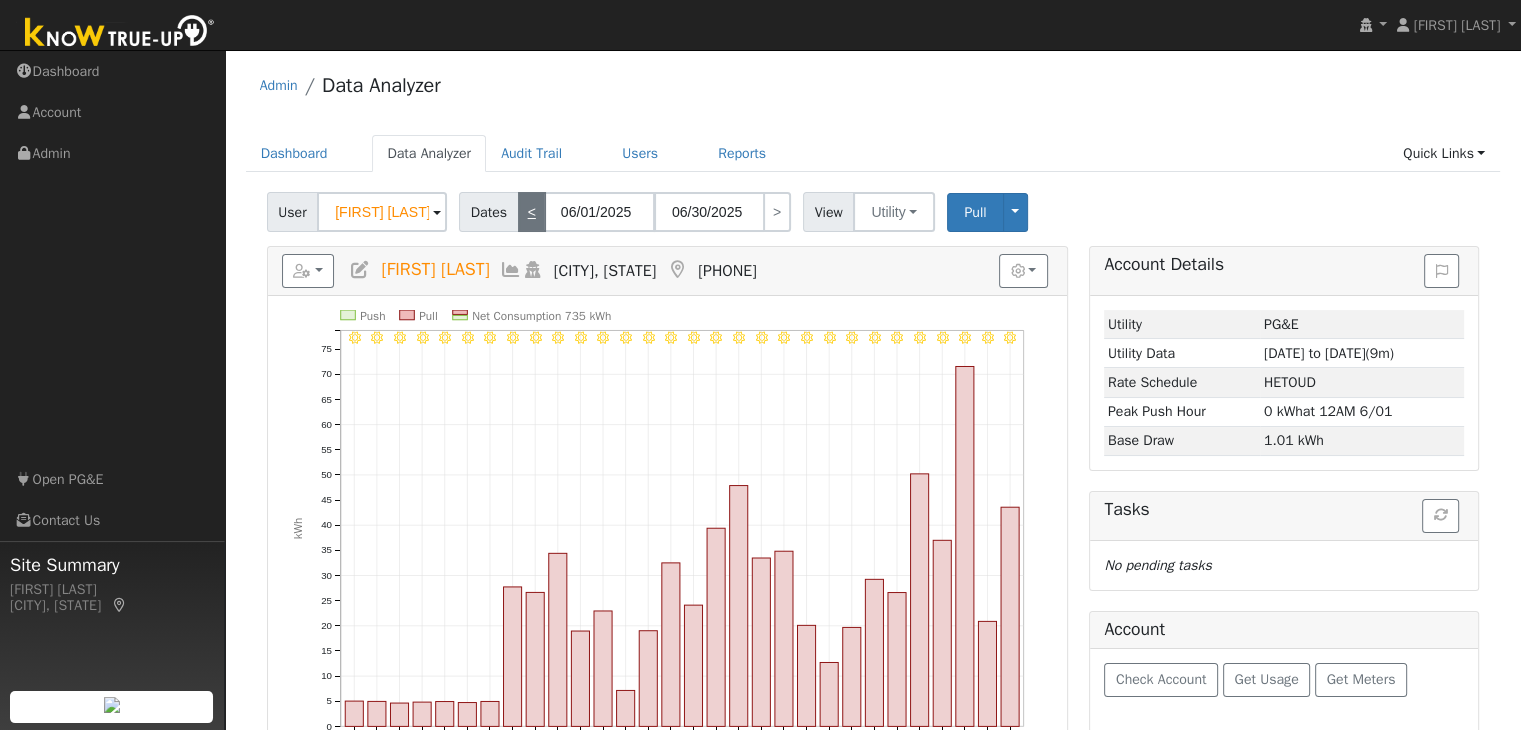 click on "<" at bounding box center [532, 212] 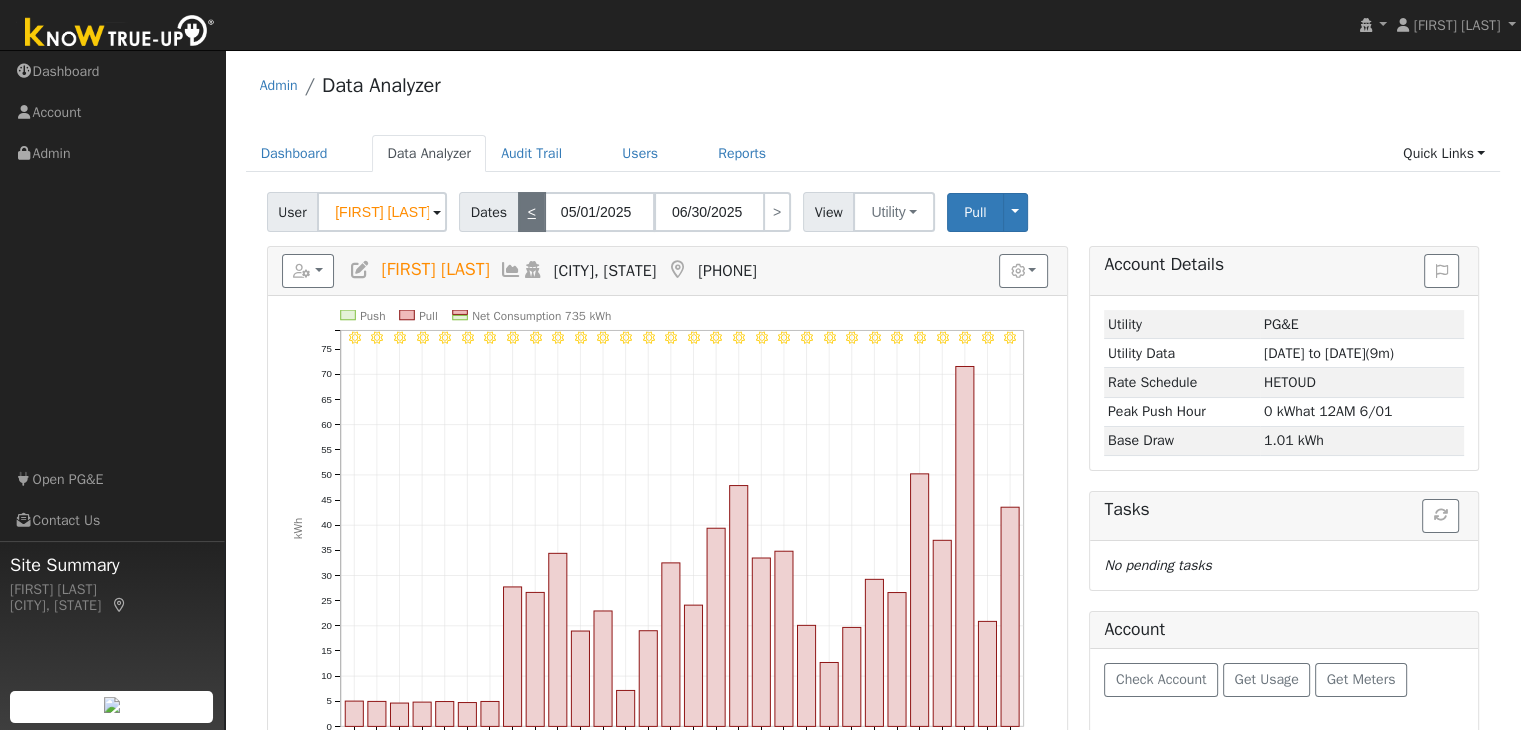 type on "05/31/2025" 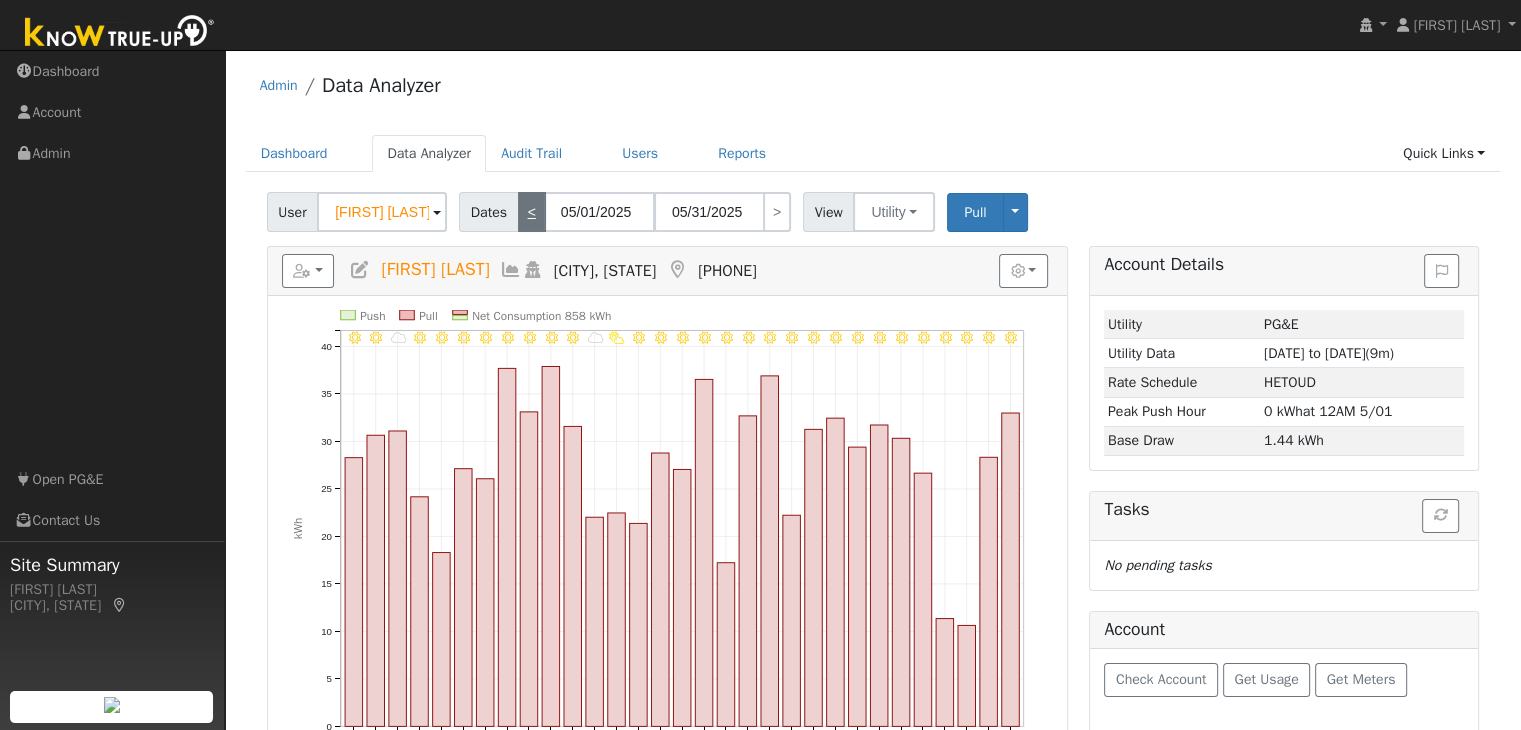 click on "<" at bounding box center (532, 212) 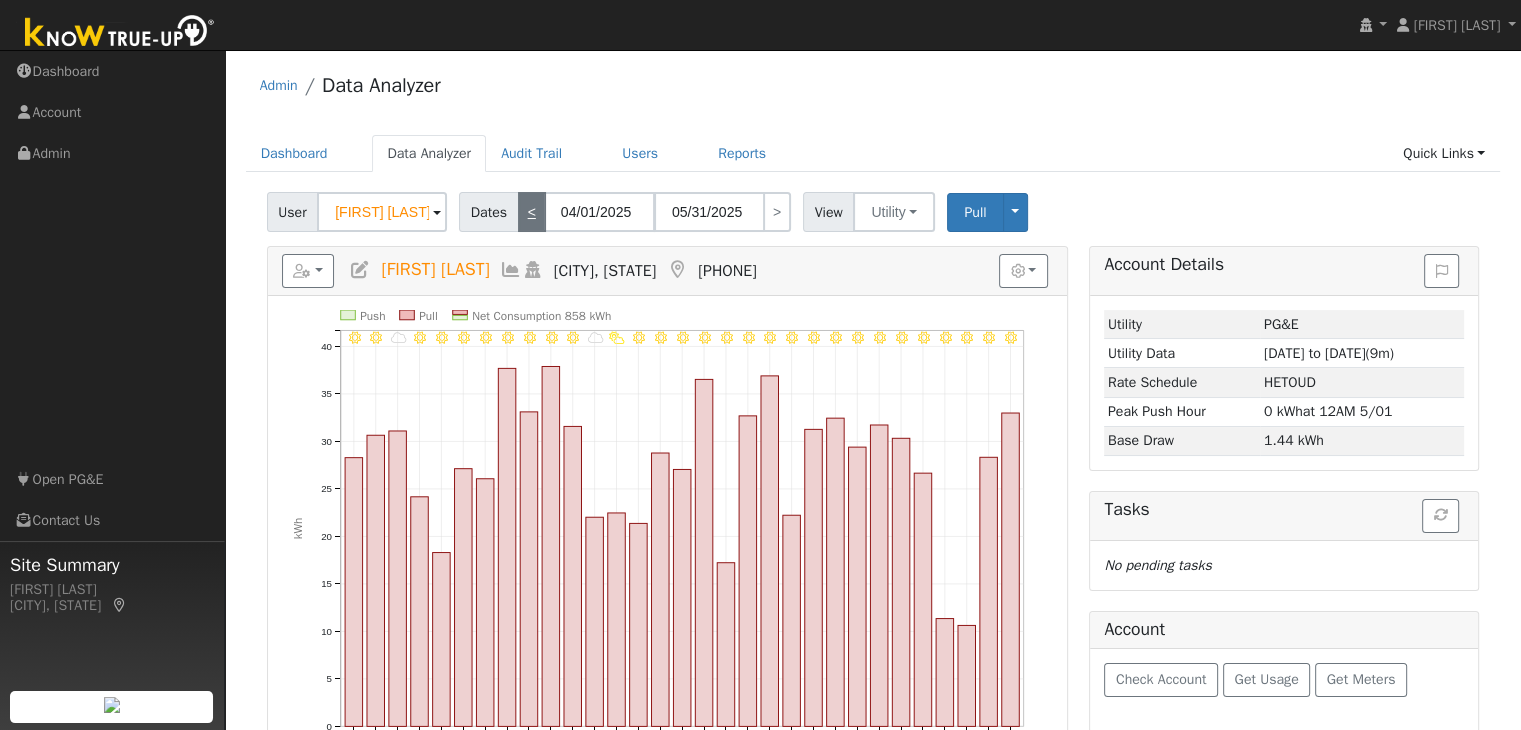 type on "04/30/2025" 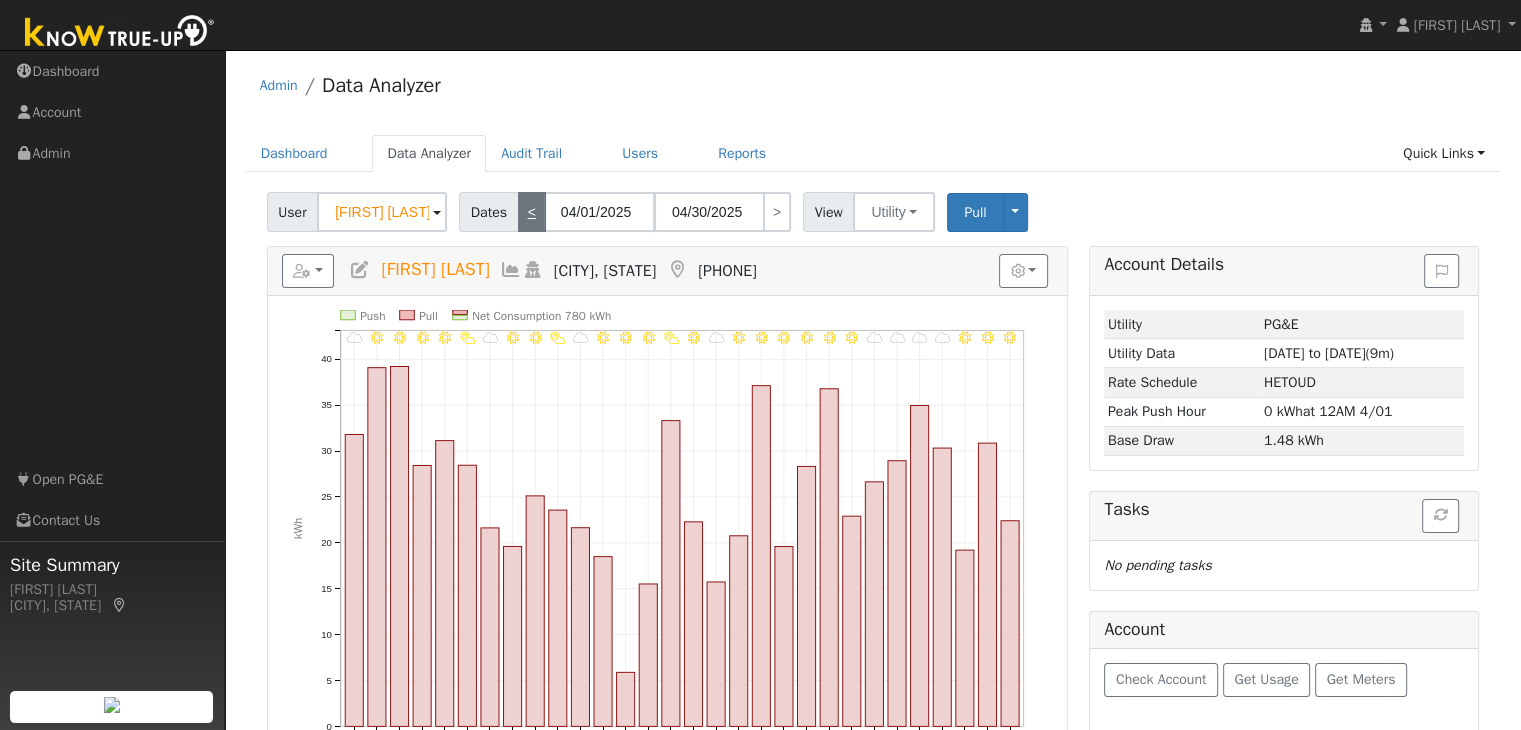 click on "<" at bounding box center [532, 212] 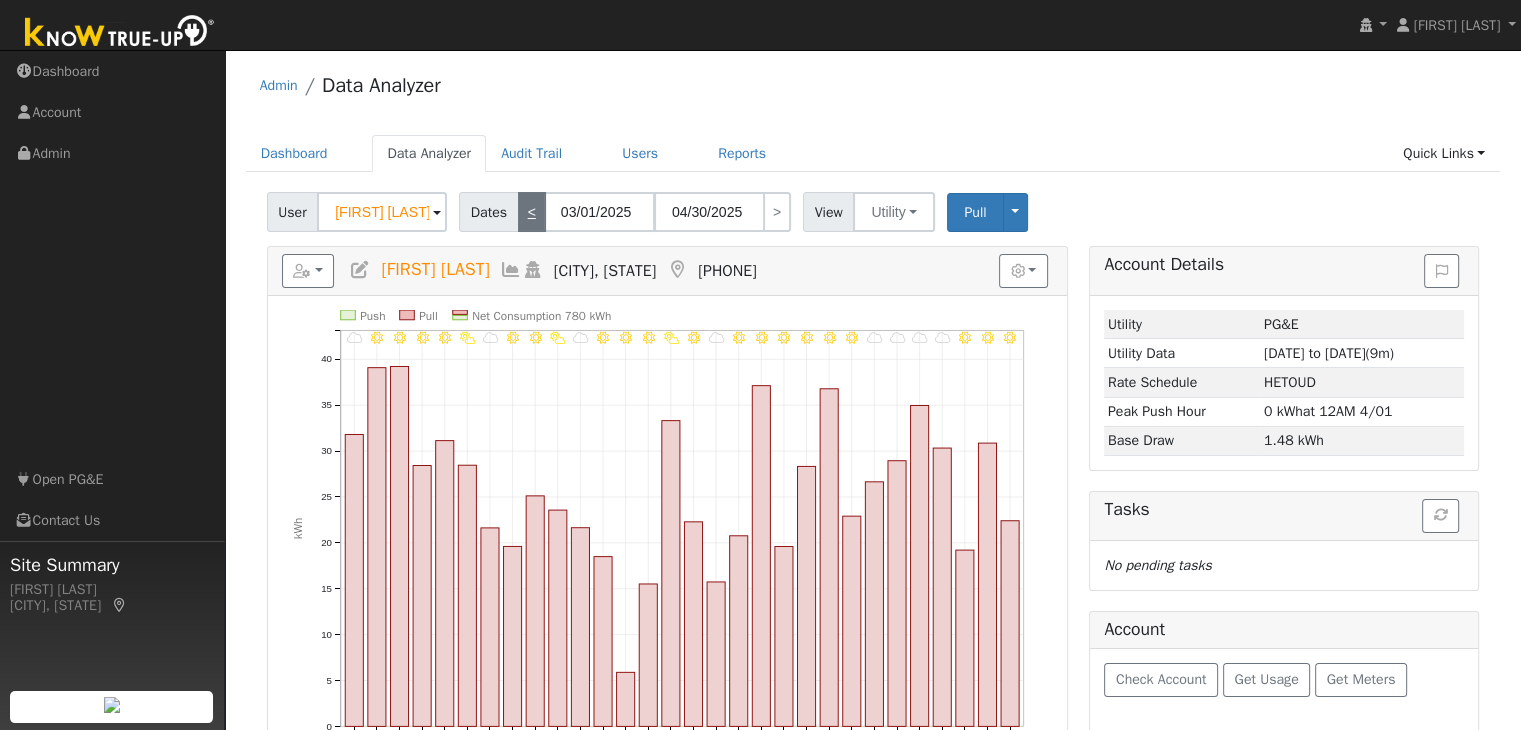 type on "03/31/2025" 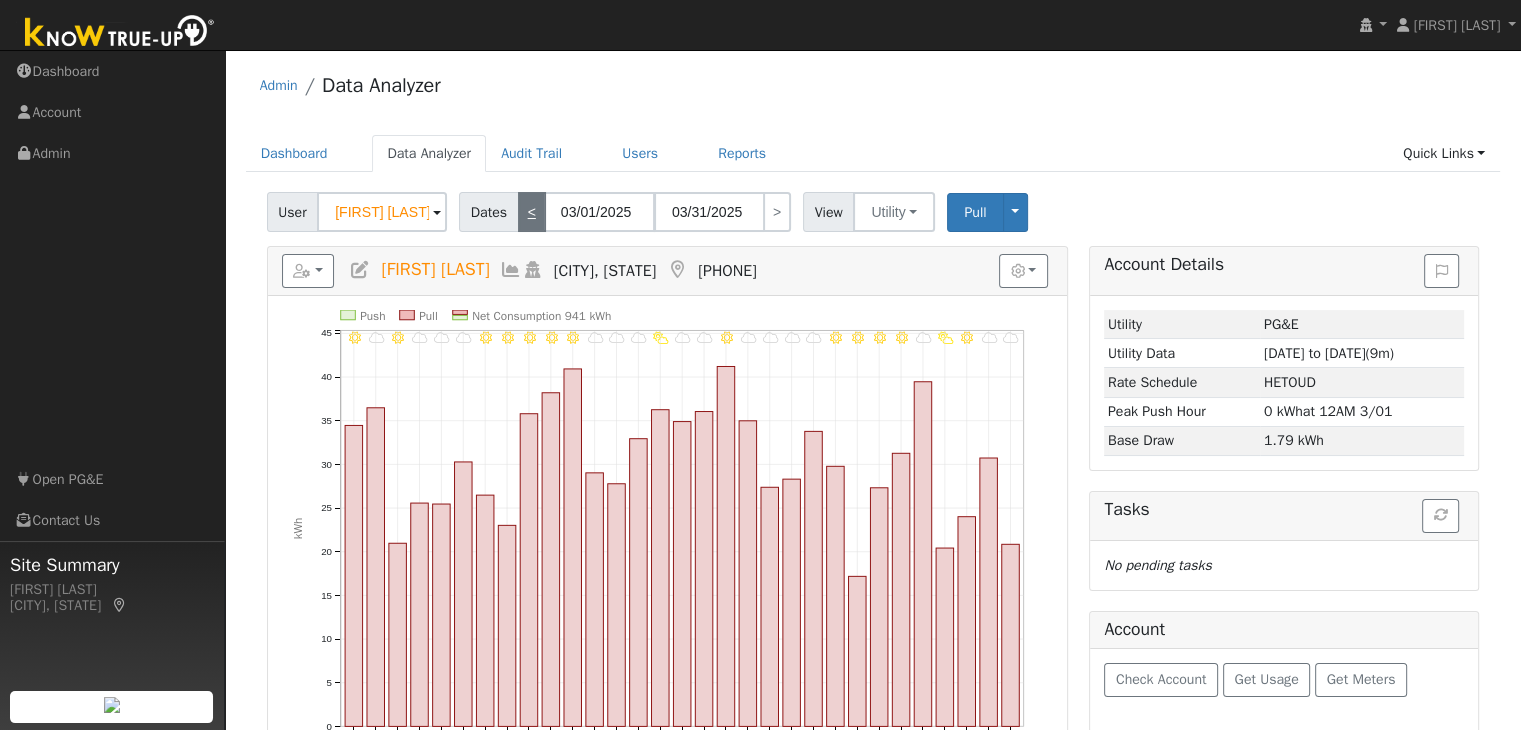 click on "<" at bounding box center [532, 212] 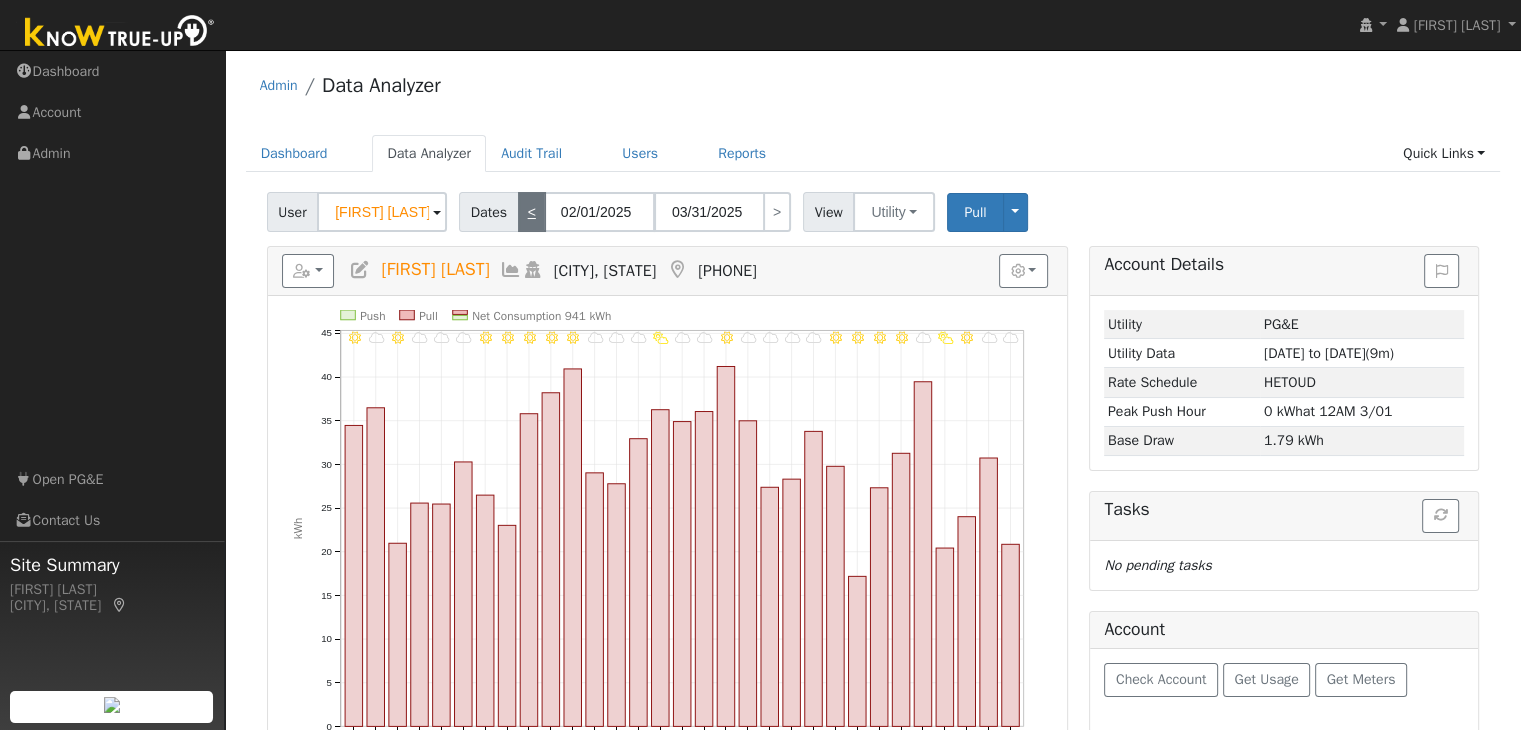 type on "02/28/2025" 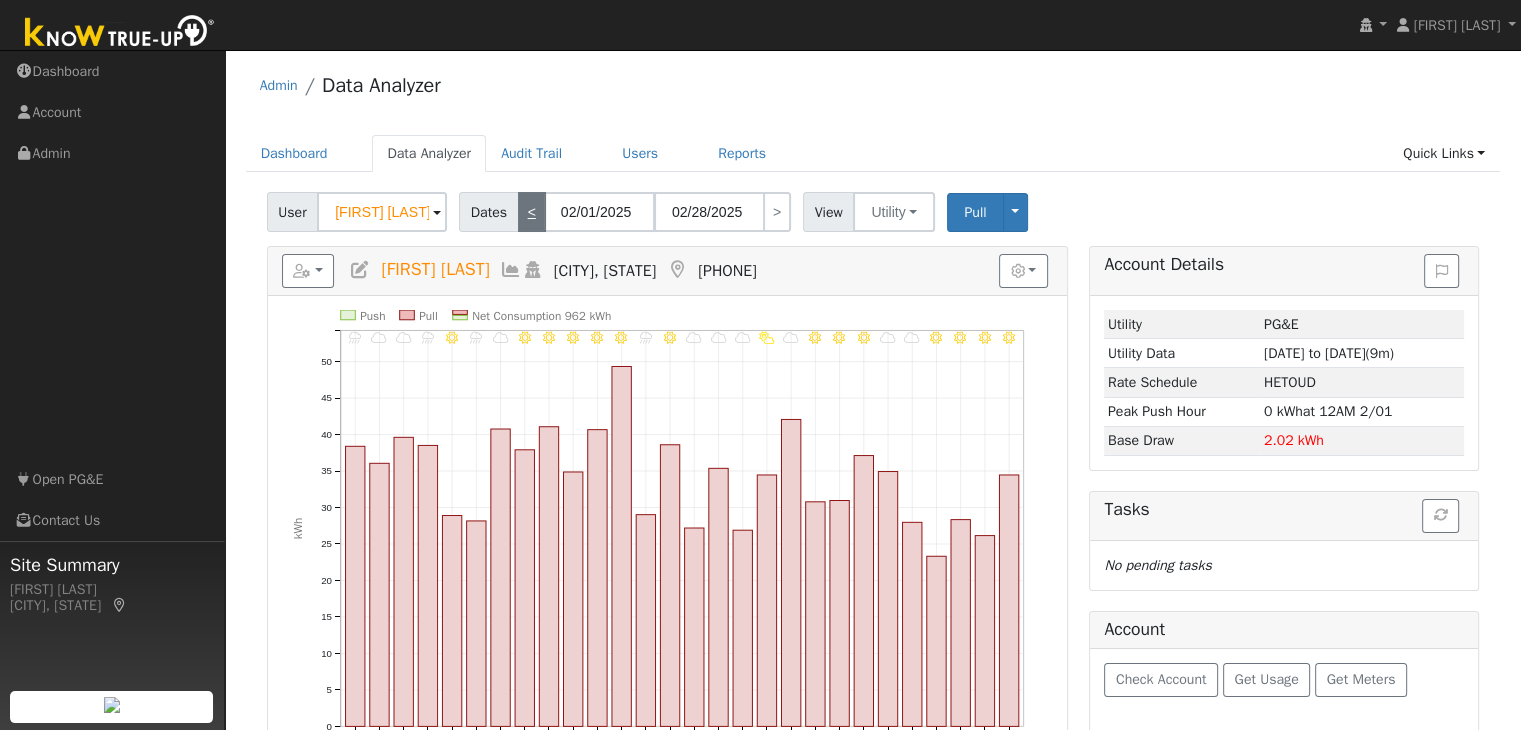 click on "<" at bounding box center [532, 212] 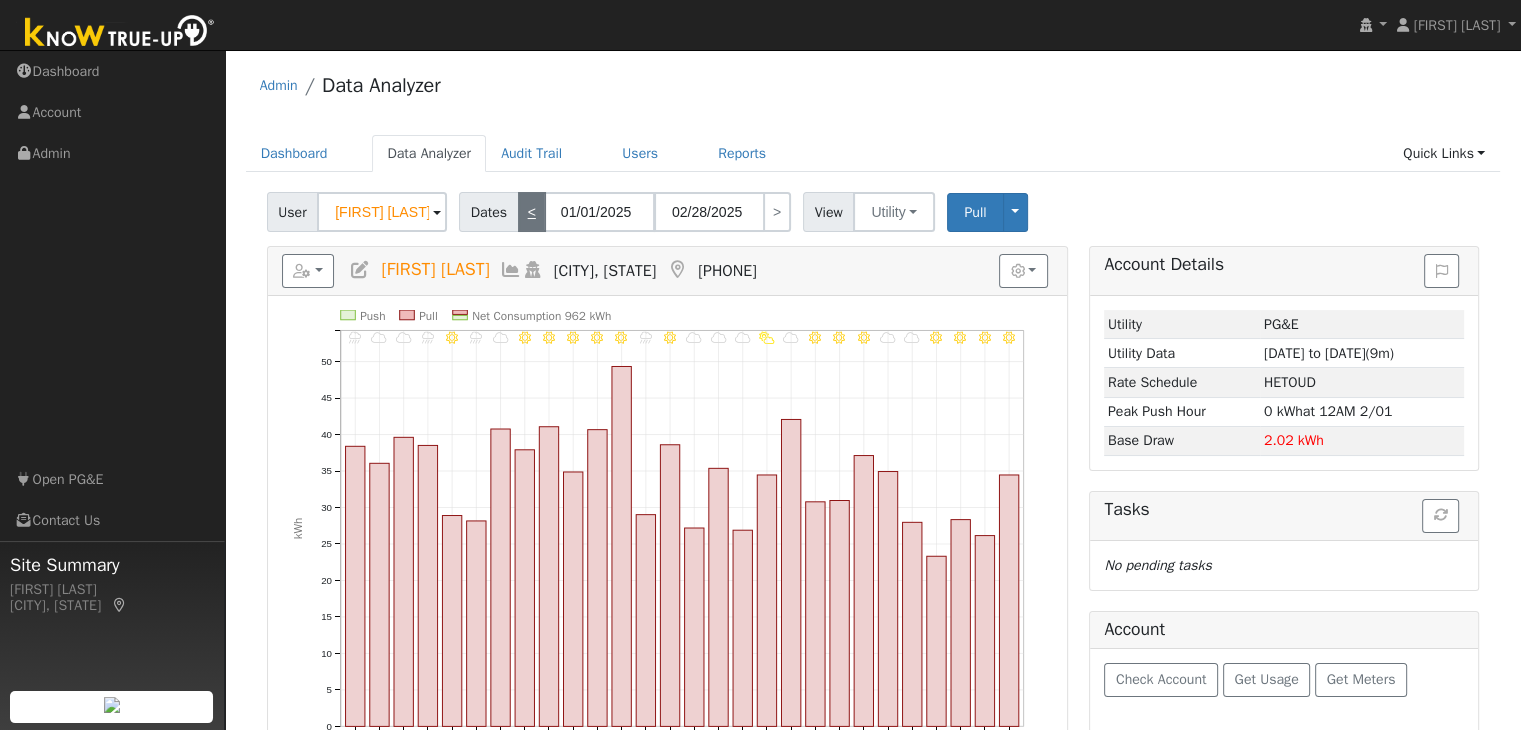 type on "01/31/2025" 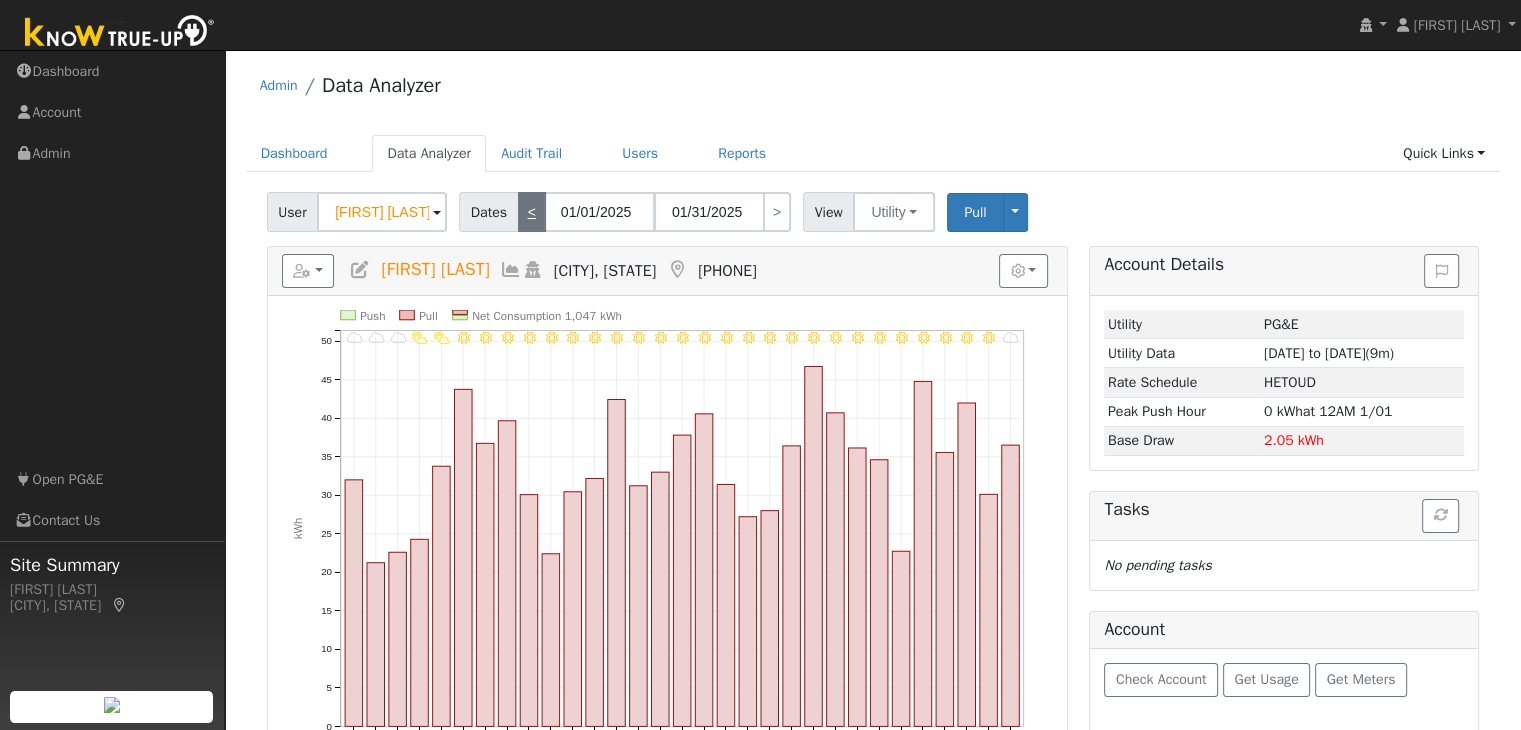 click on "<" at bounding box center [532, 212] 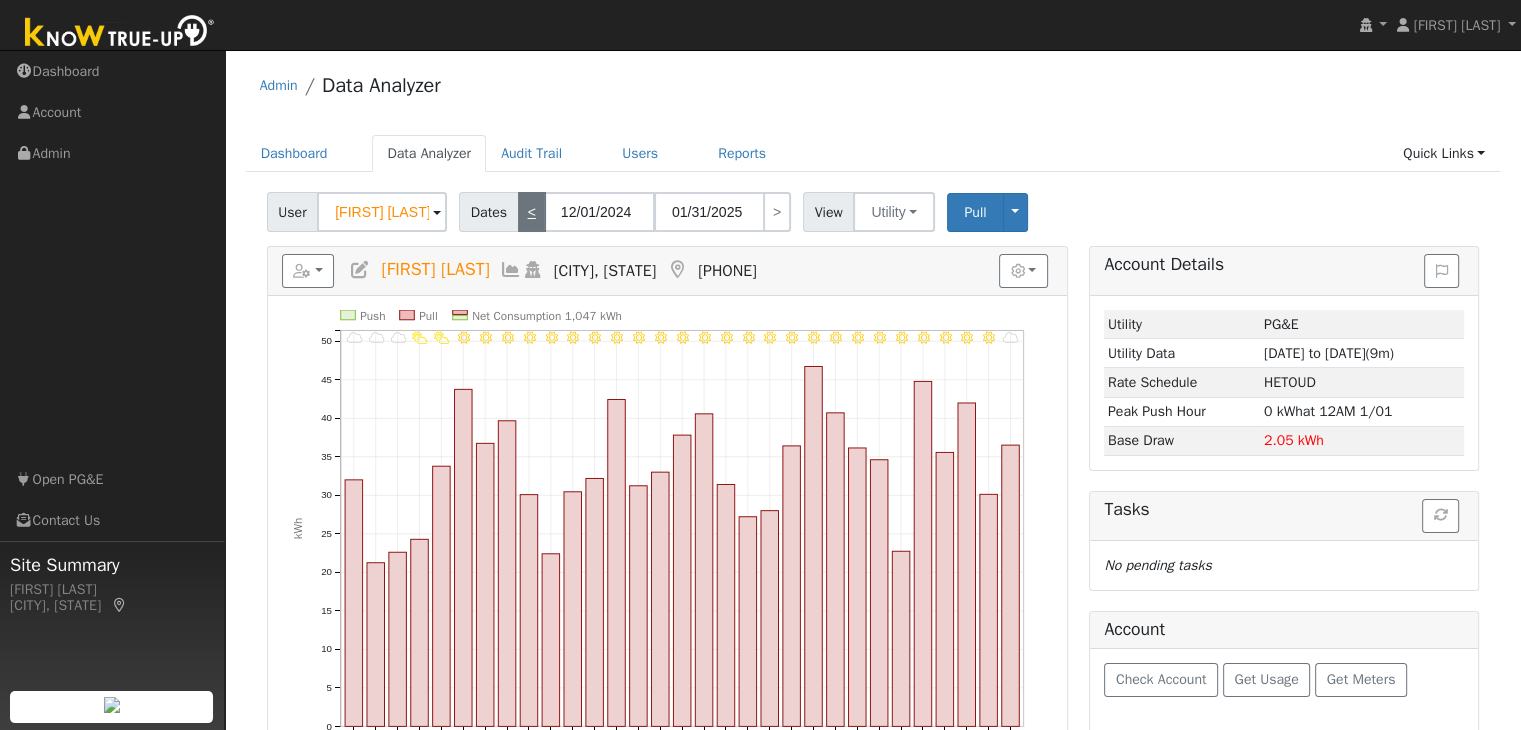 type on "12/31/2024" 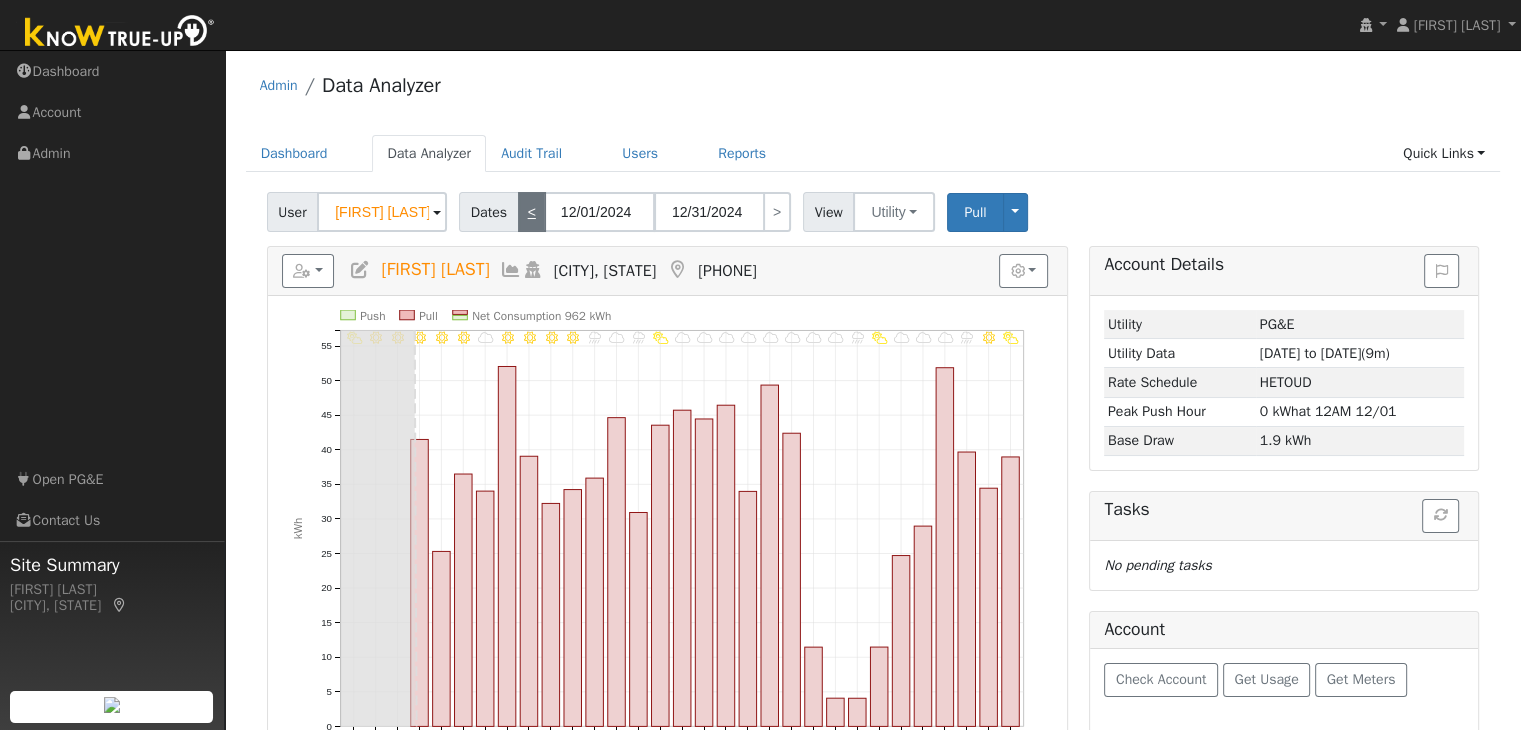click on "<" at bounding box center [532, 212] 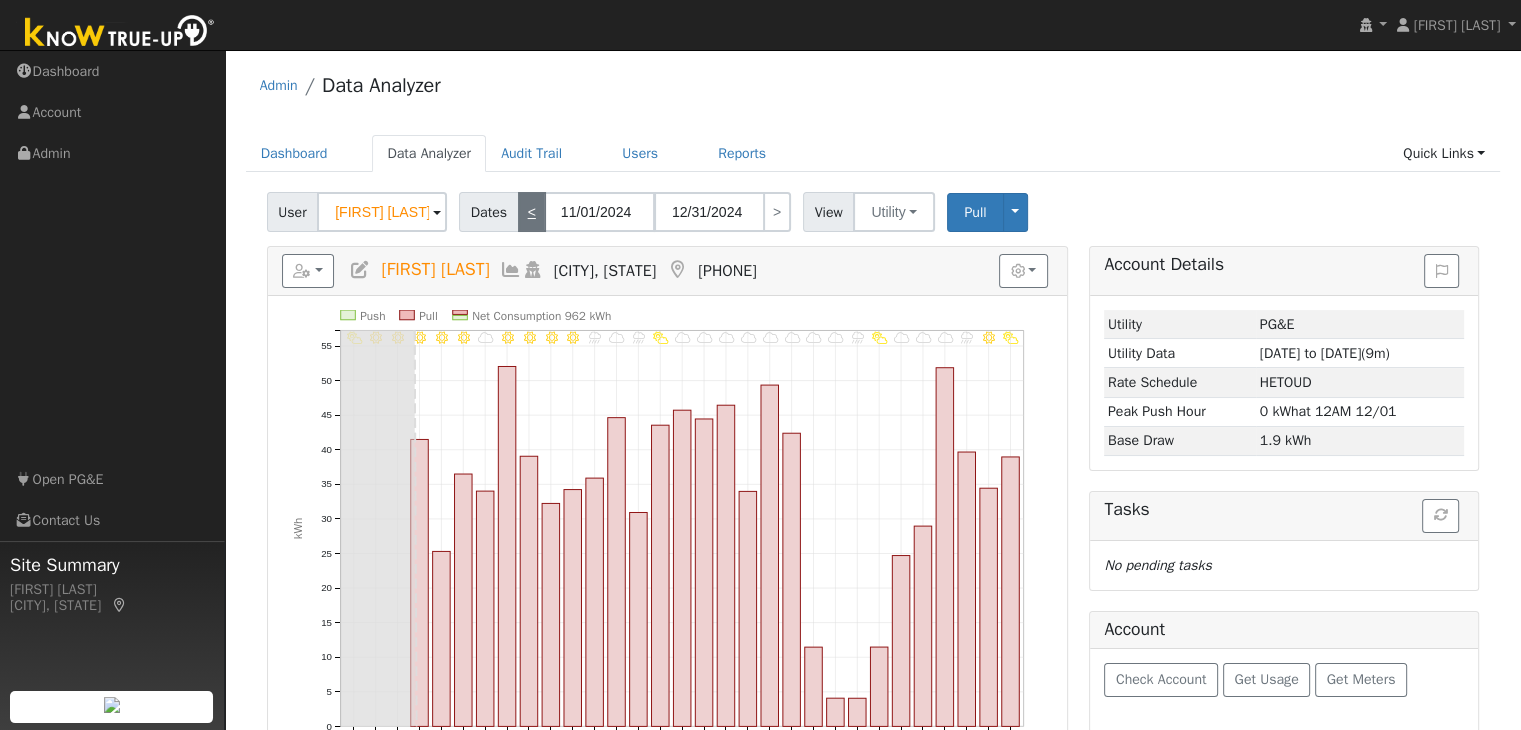 type on "11/30/2024" 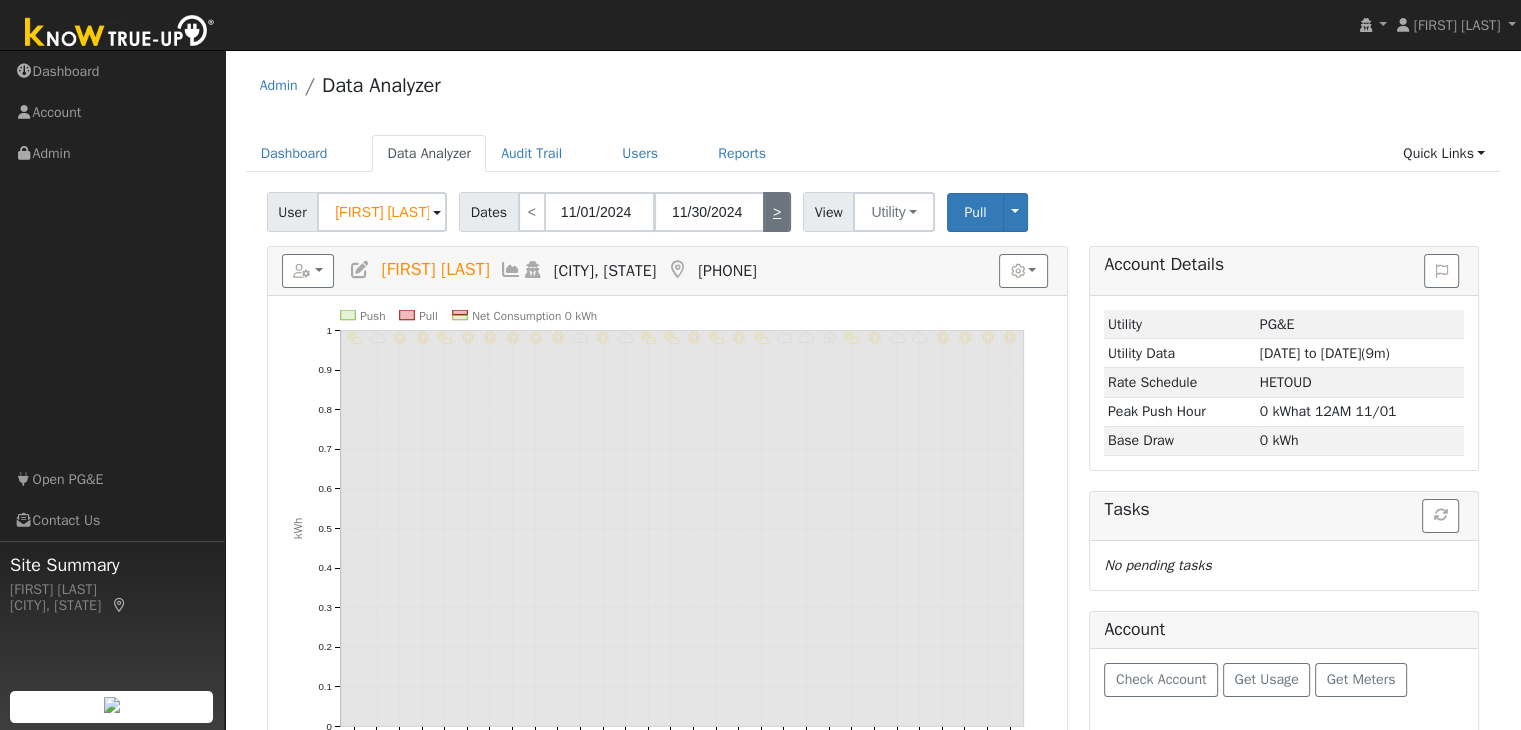 click on ">" at bounding box center (777, 212) 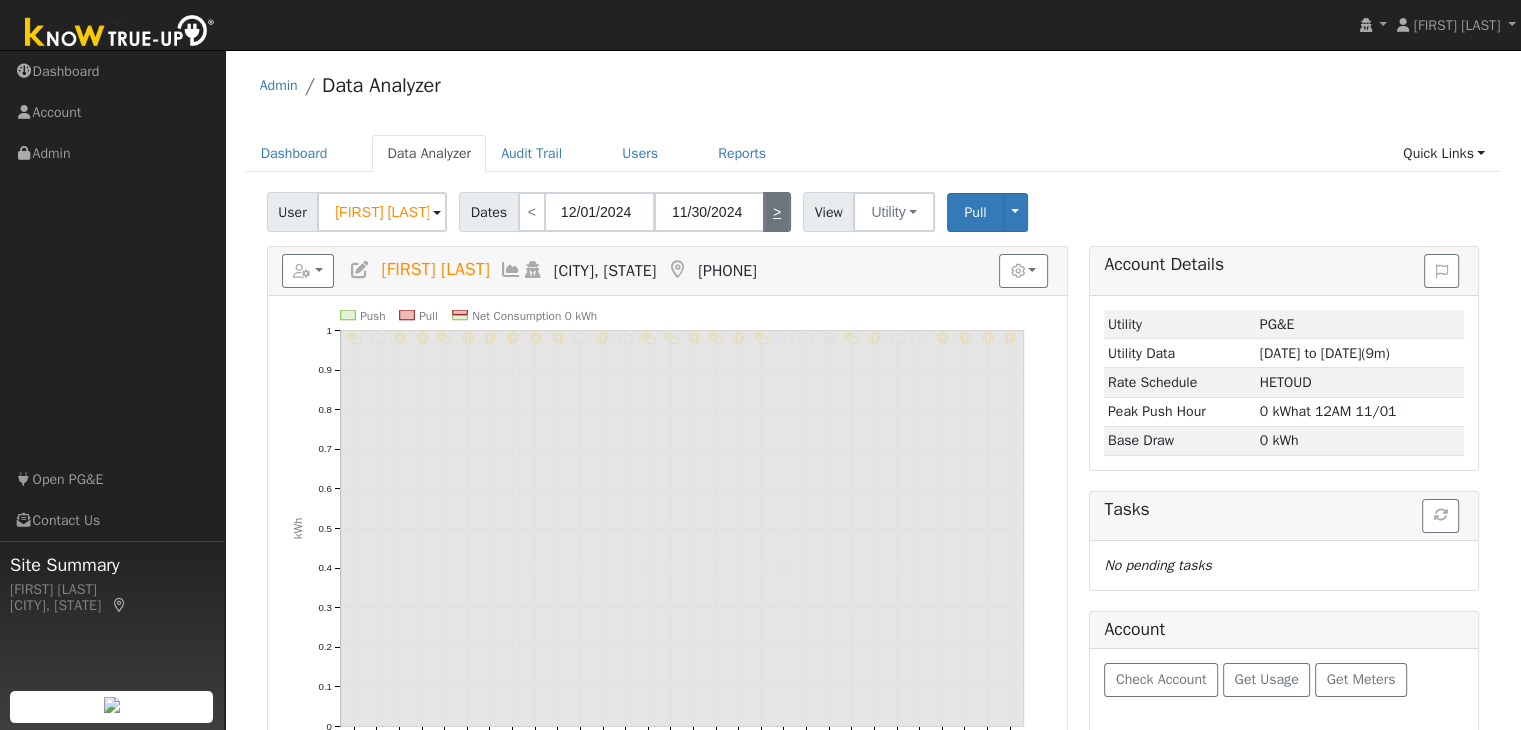 type on "12/31/2024" 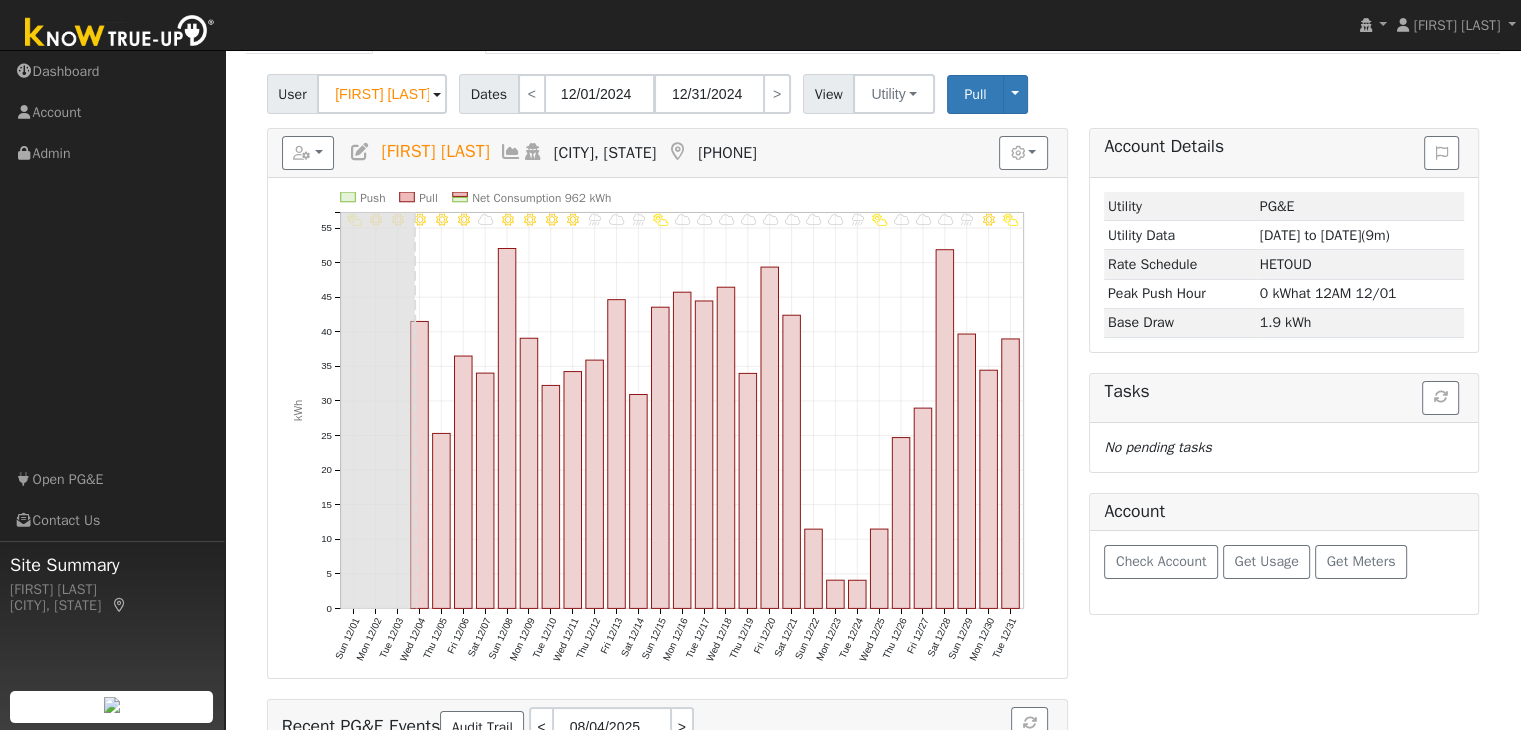scroll, scrollTop: 116, scrollLeft: 0, axis: vertical 